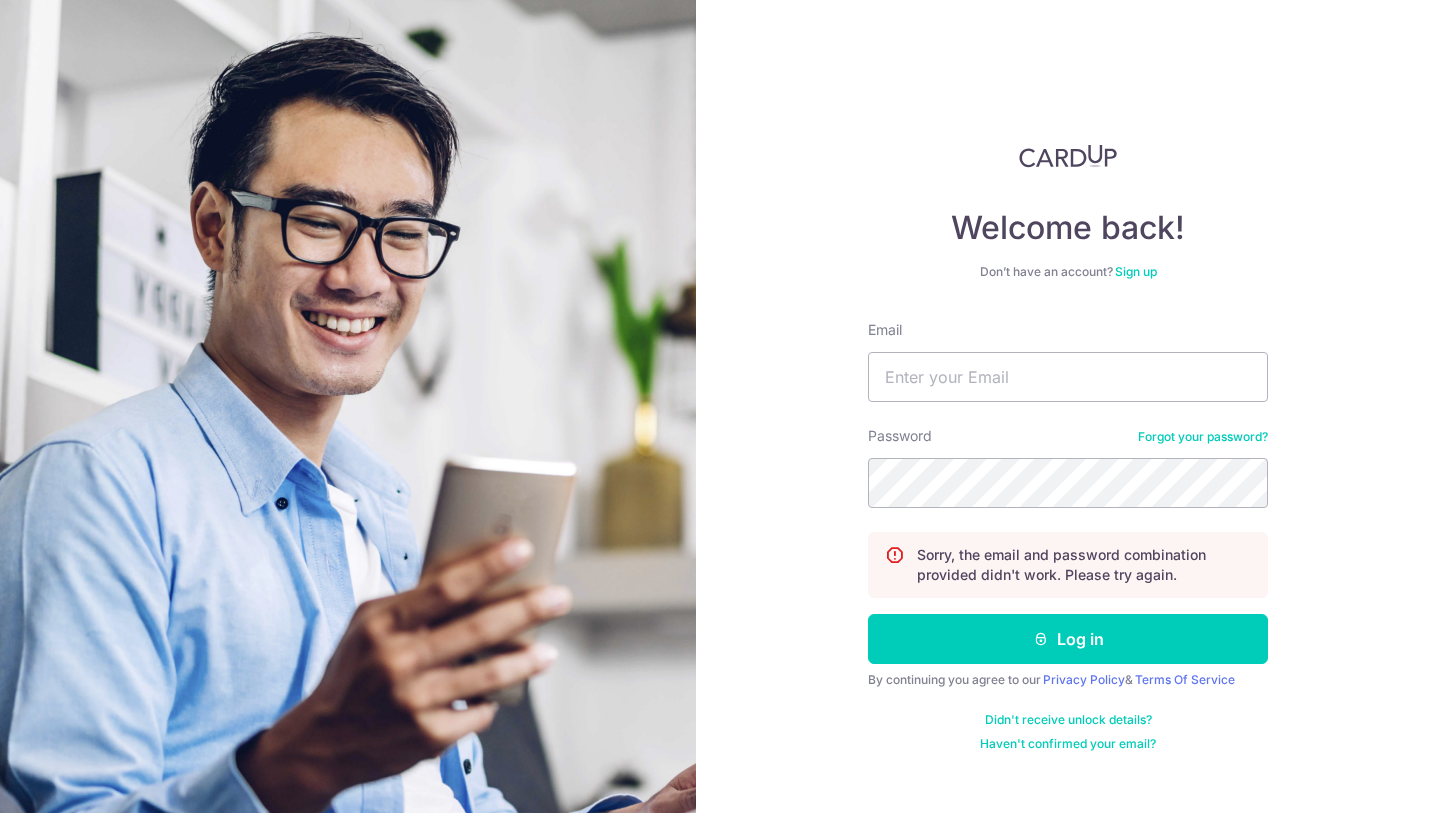 scroll, scrollTop: 0, scrollLeft: 0, axis: both 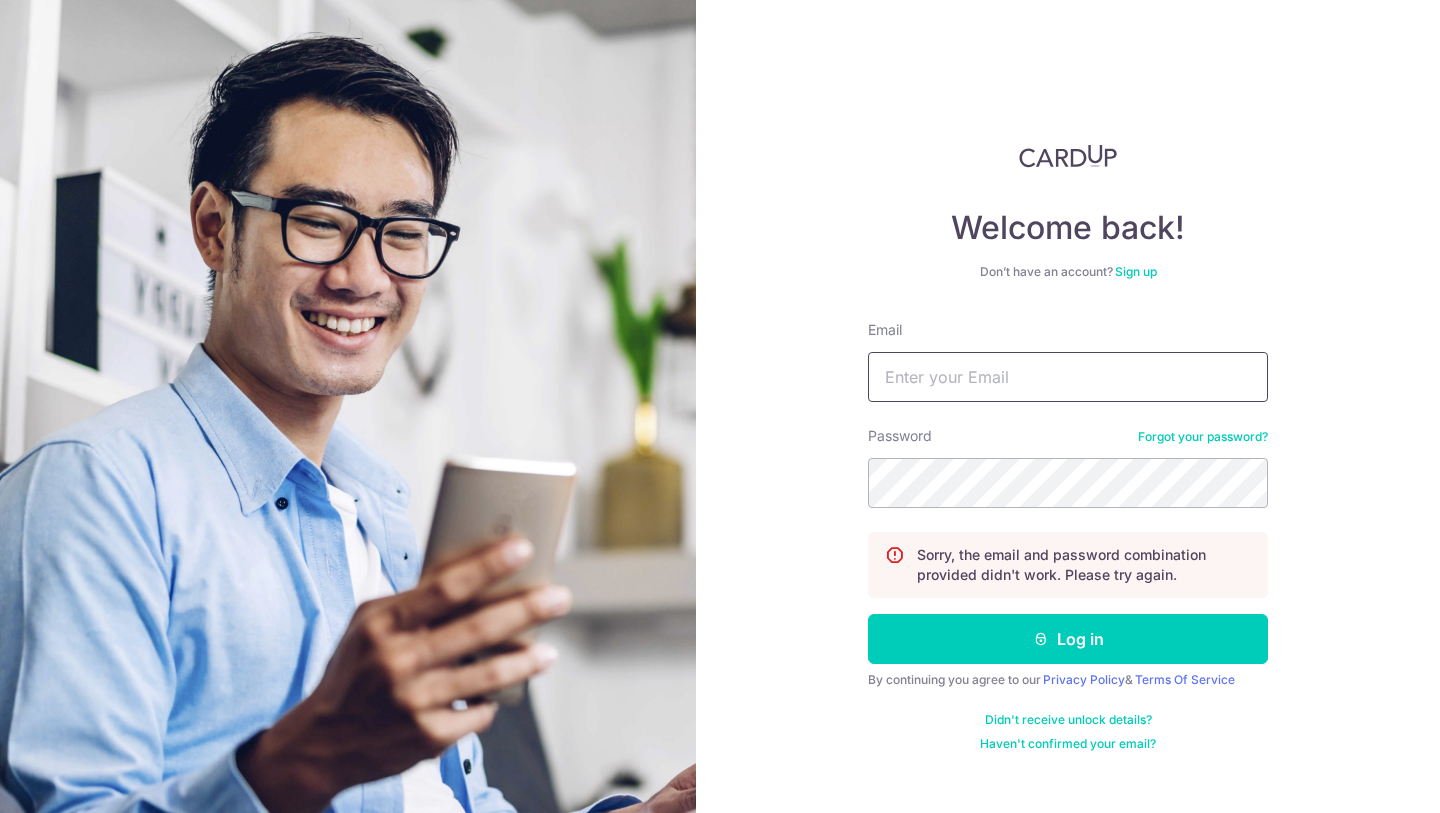click on "Email" at bounding box center (1068, 377) 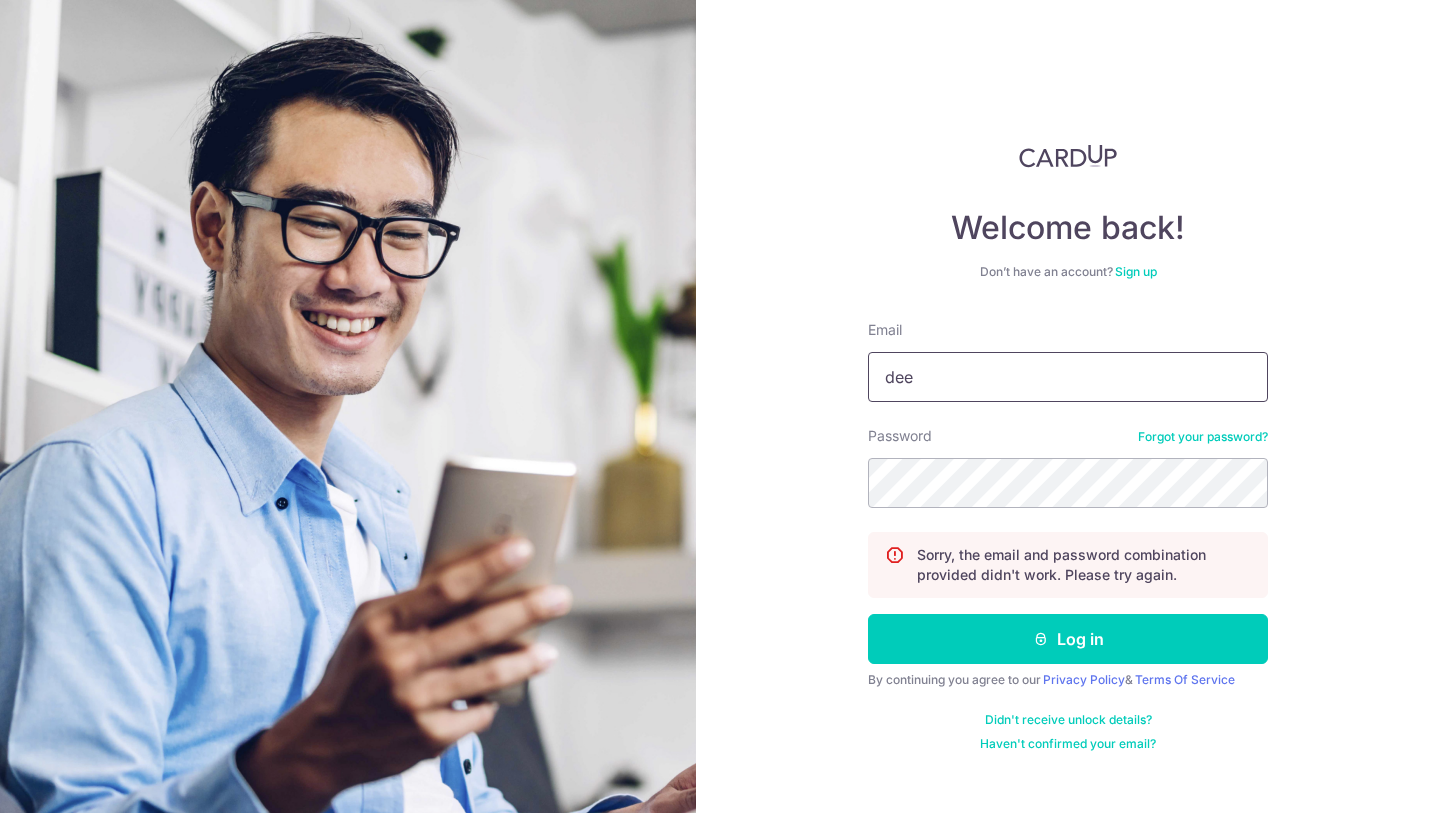 type on "deedhamira@gmail.com" 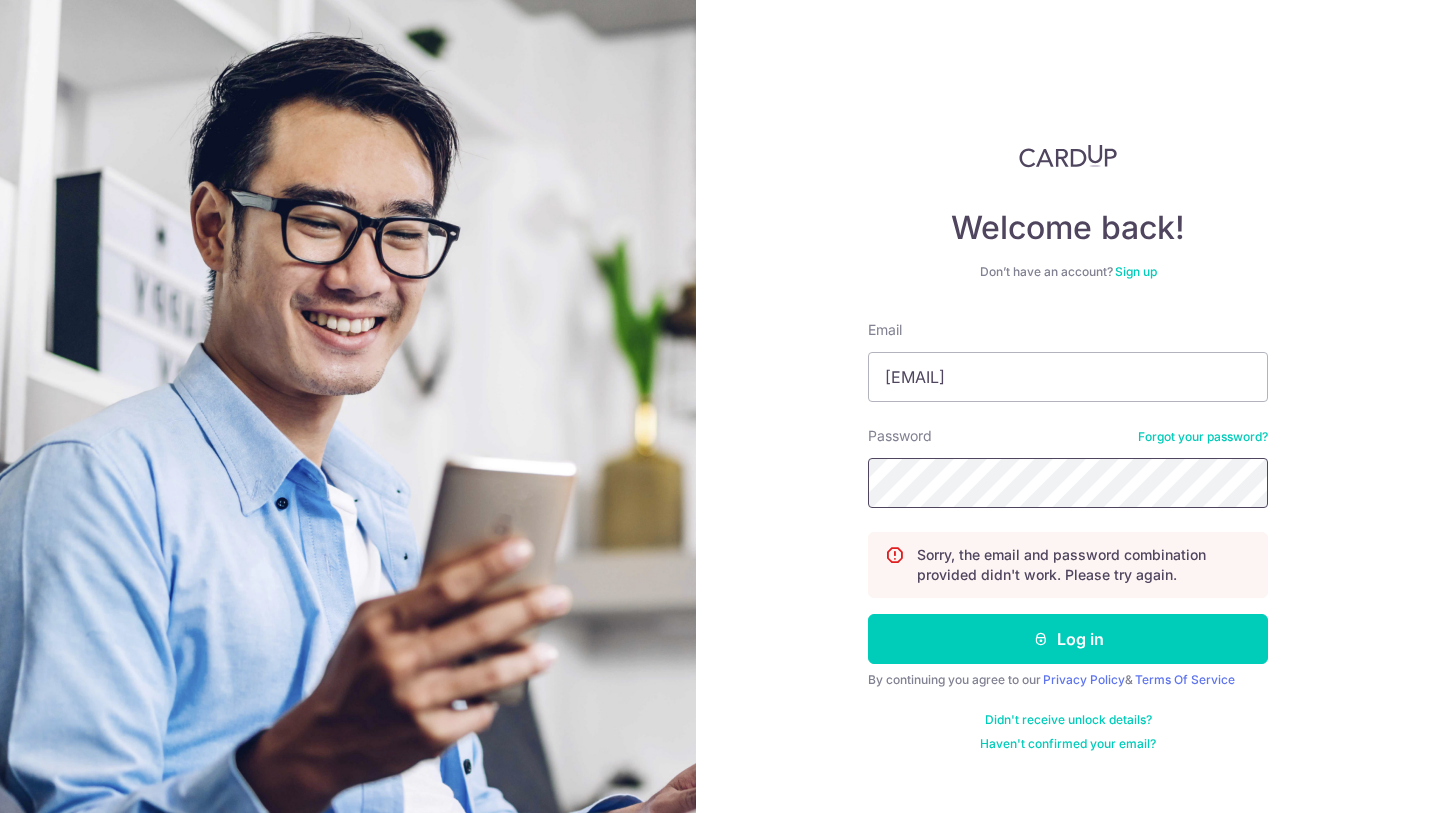 click on "Log in" at bounding box center (1068, 639) 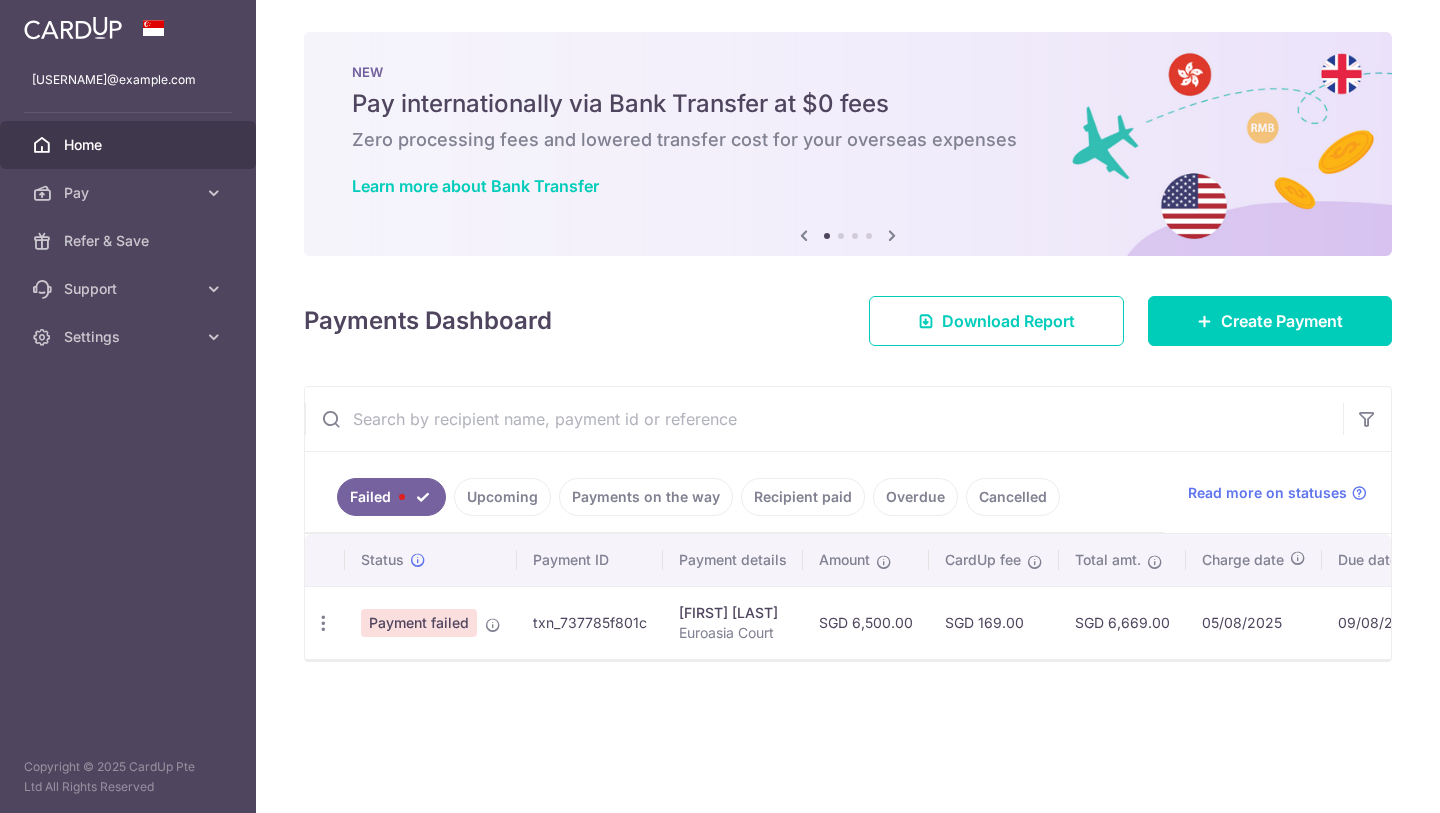 scroll, scrollTop: 0, scrollLeft: 0, axis: both 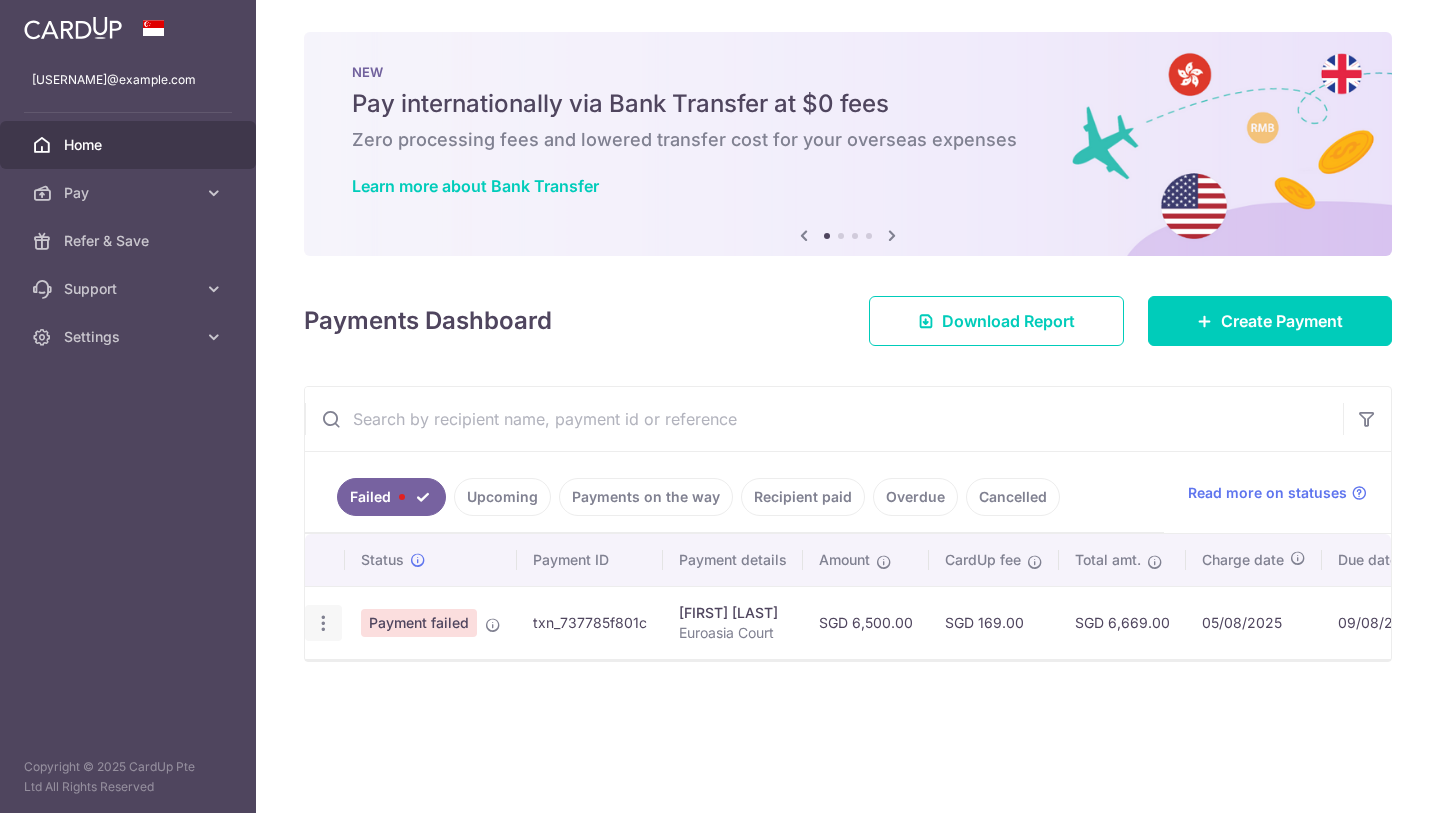 click at bounding box center (323, 623) 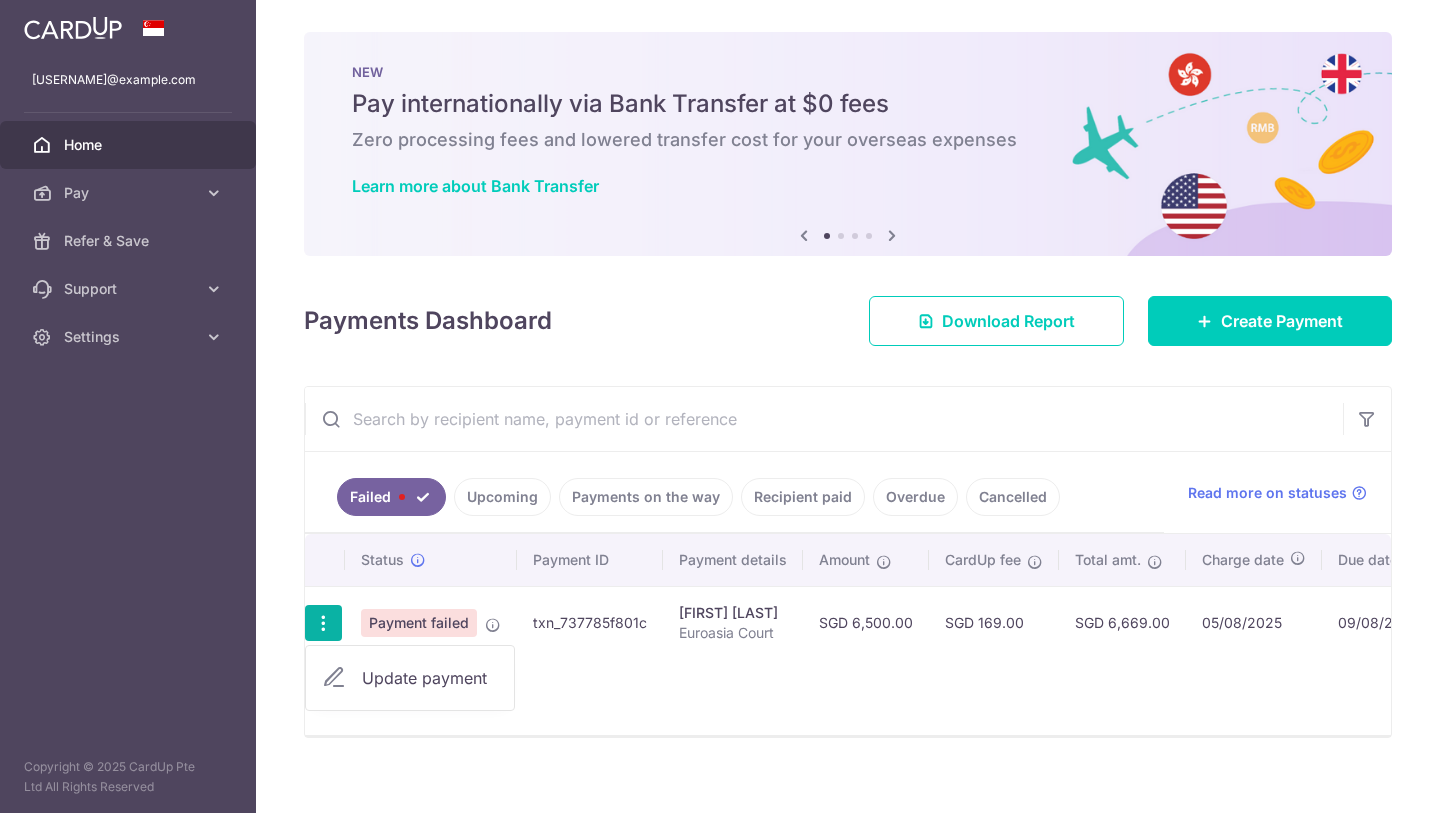 scroll, scrollTop: 0, scrollLeft: 0, axis: both 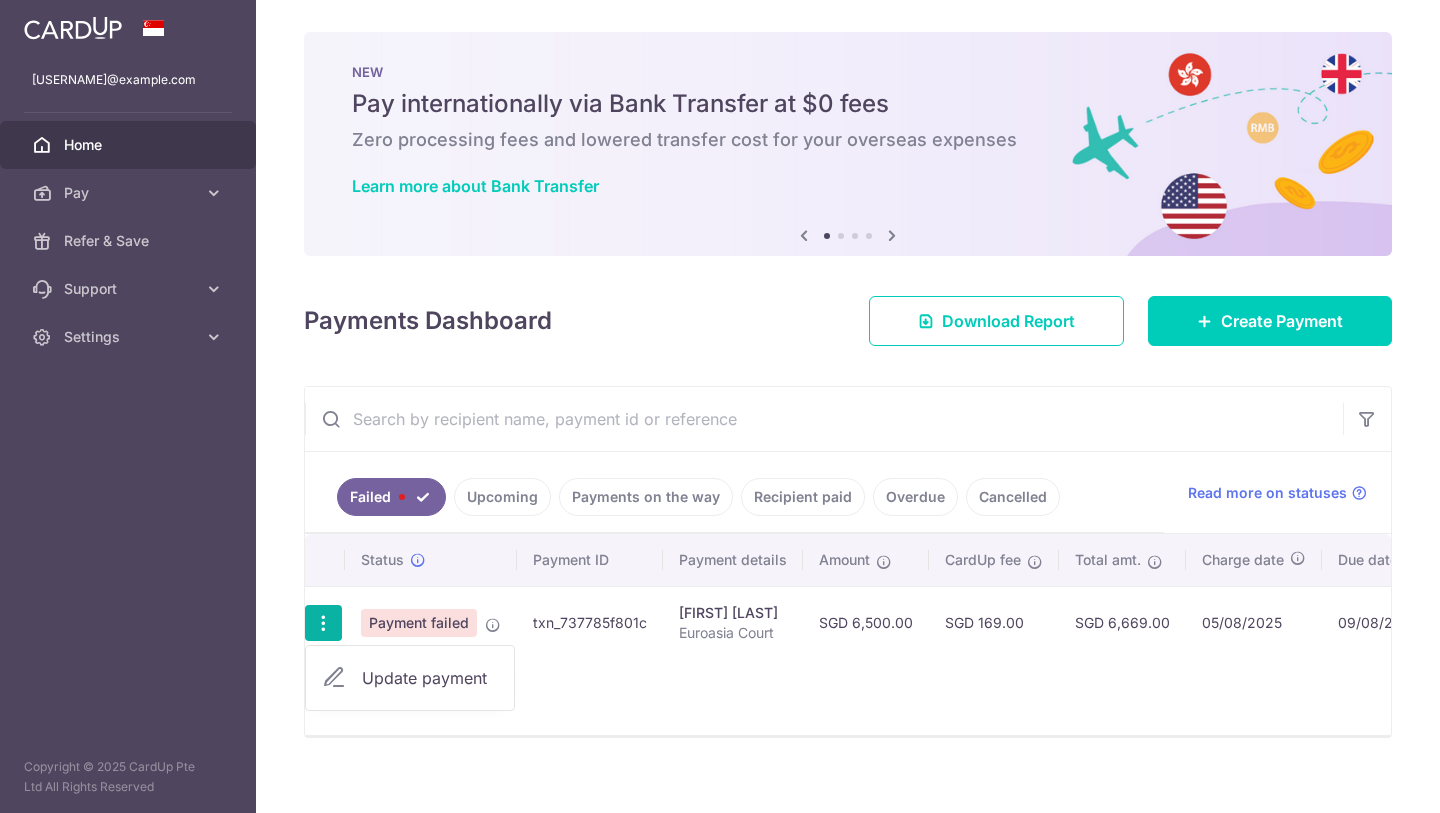 click on "Update payment" at bounding box center (430, 678) 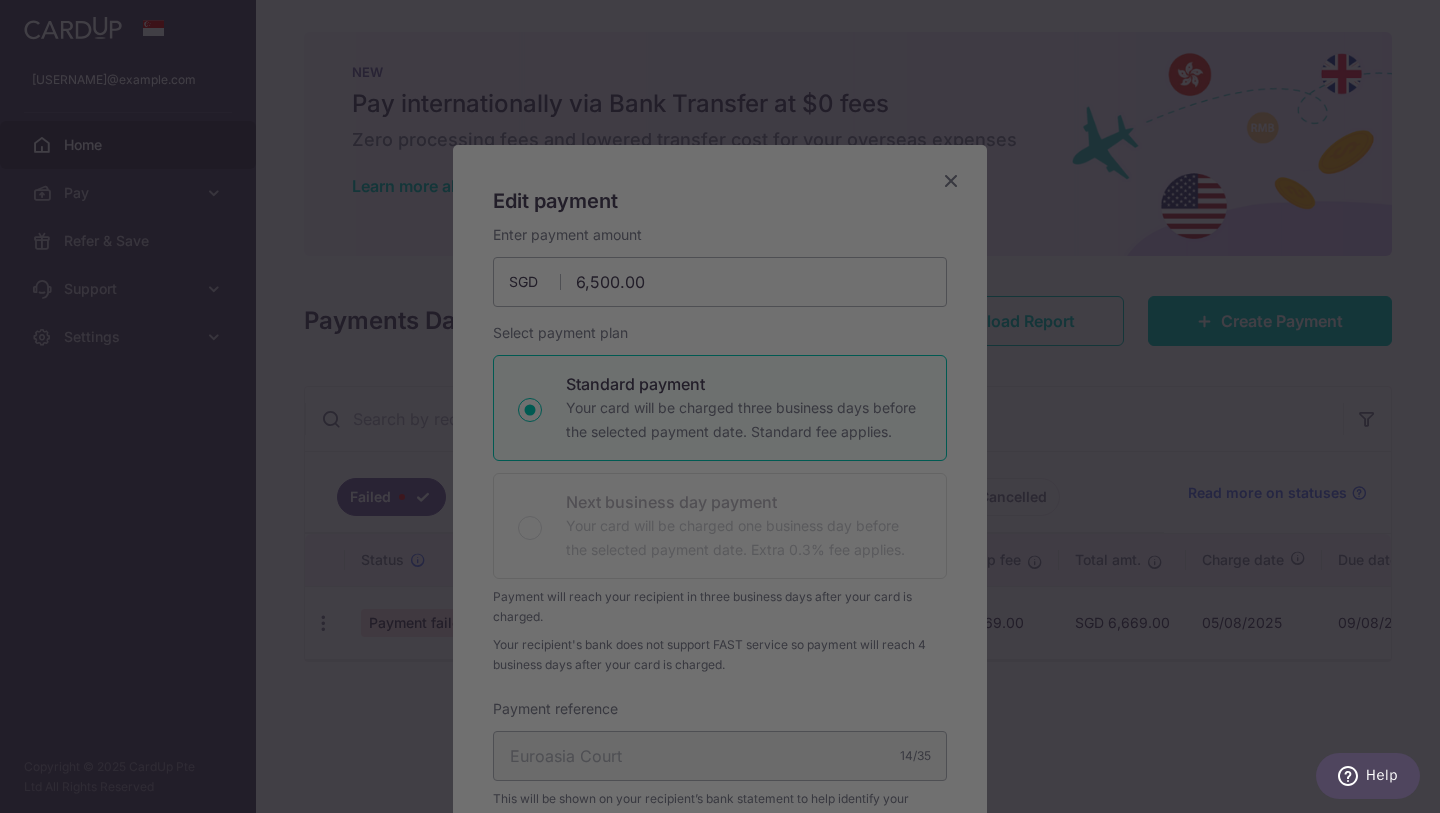 click at bounding box center [727, 410] 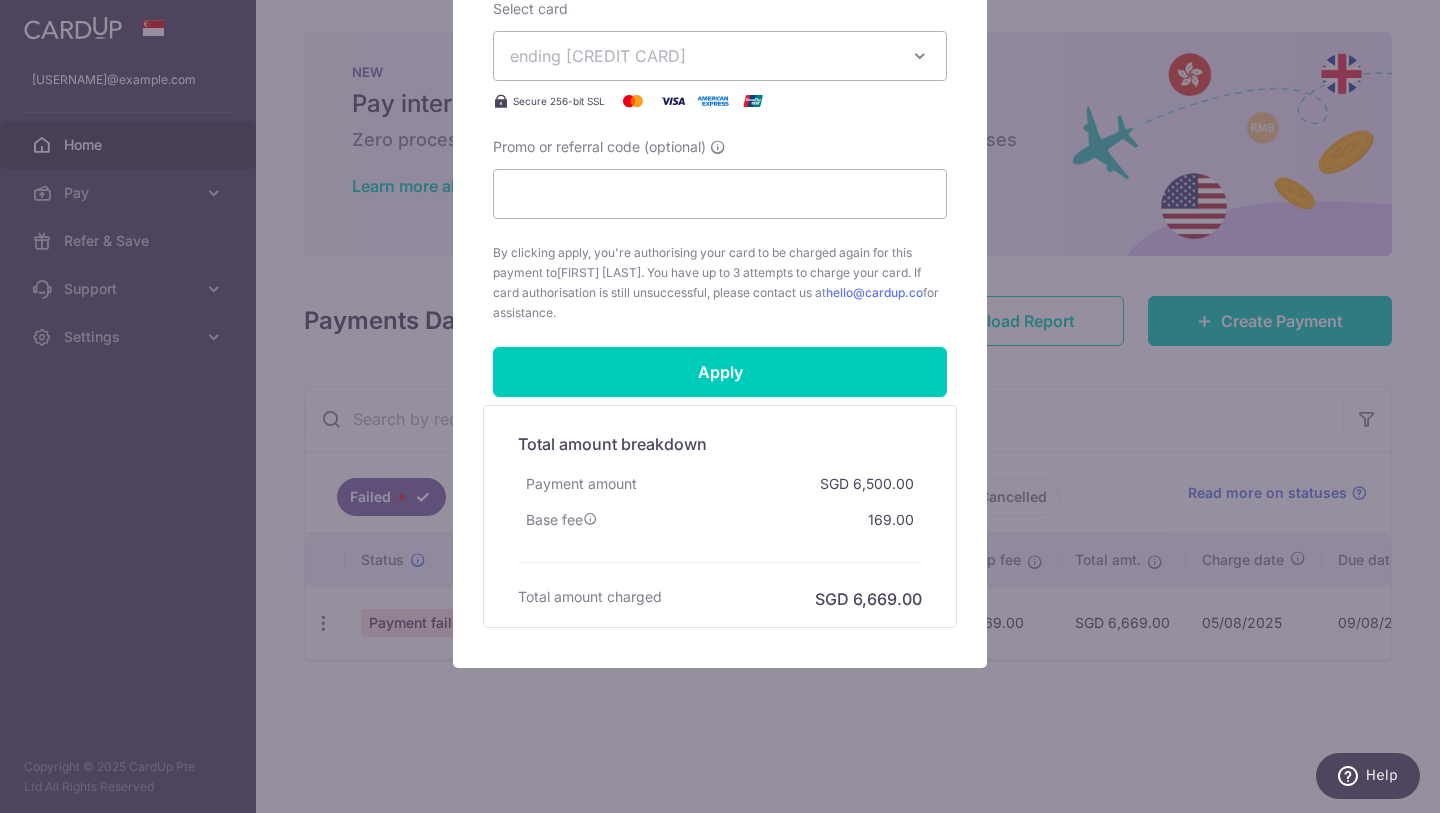 scroll, scrollTop: 612, scrollLeft: 0, axis: vertical 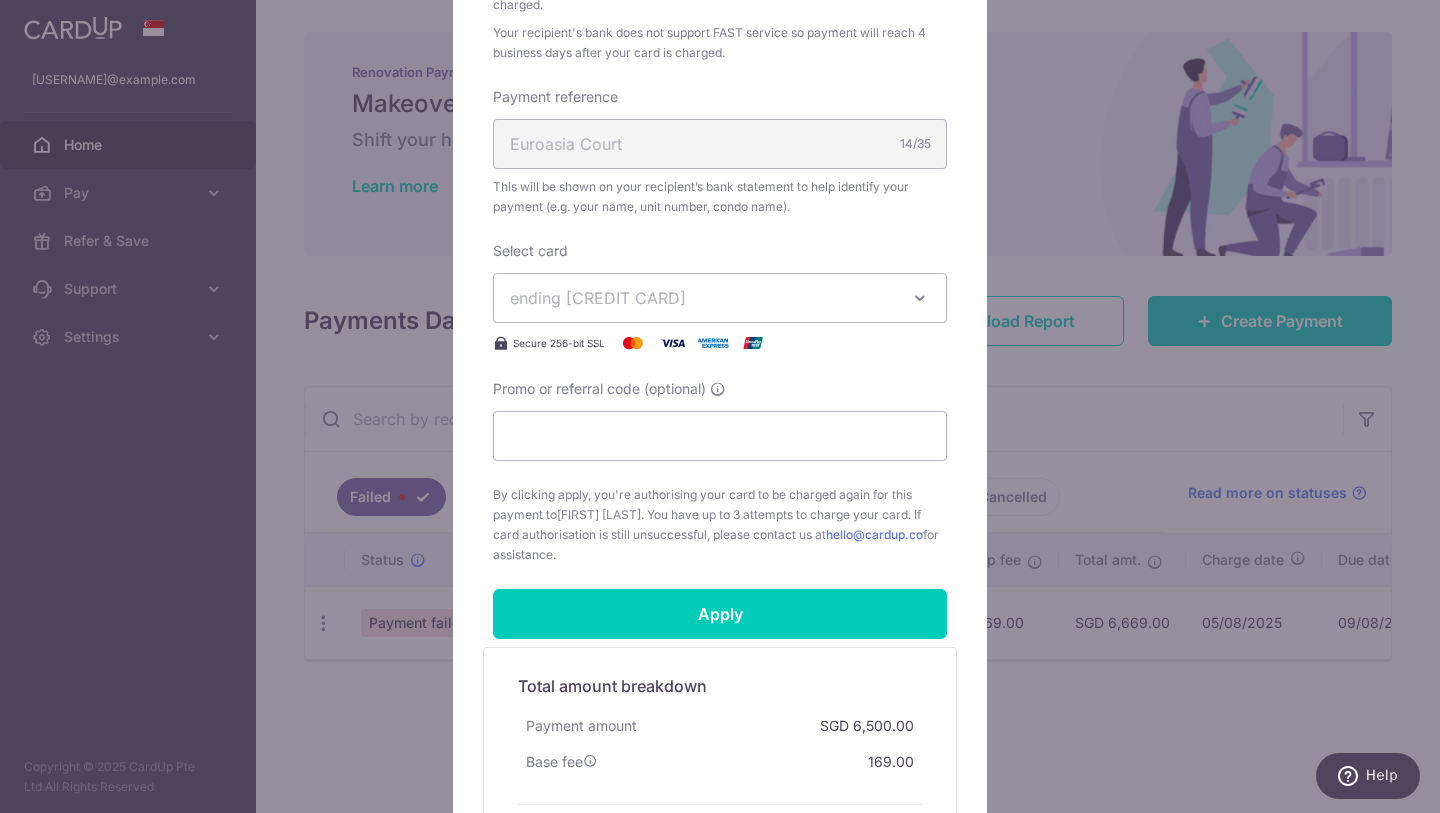 click on "ending 8031" at bounding box center (702, 298) 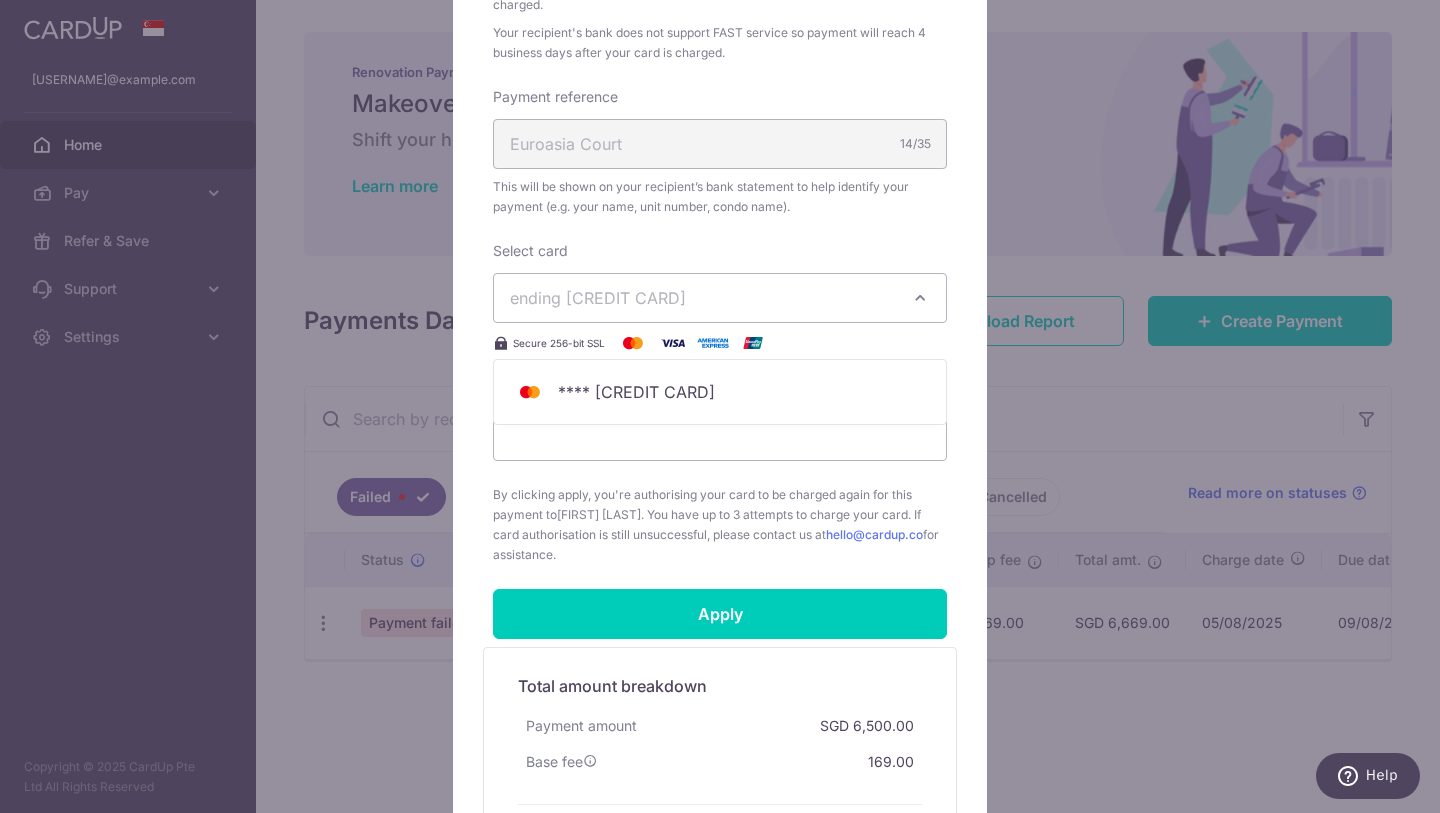 click on "Enter payment amount
6,500.00
6500.00
SGD
To change the payment amount, please cancel this payment and create a new payment with updated supporting documents.
As the payment amount is large, for your account security we will send you a notification via SMS and email on the payment charge date requiring your response to confirm the charge.
Select payment plan
Standard payment" at bounding box center [720, 89] 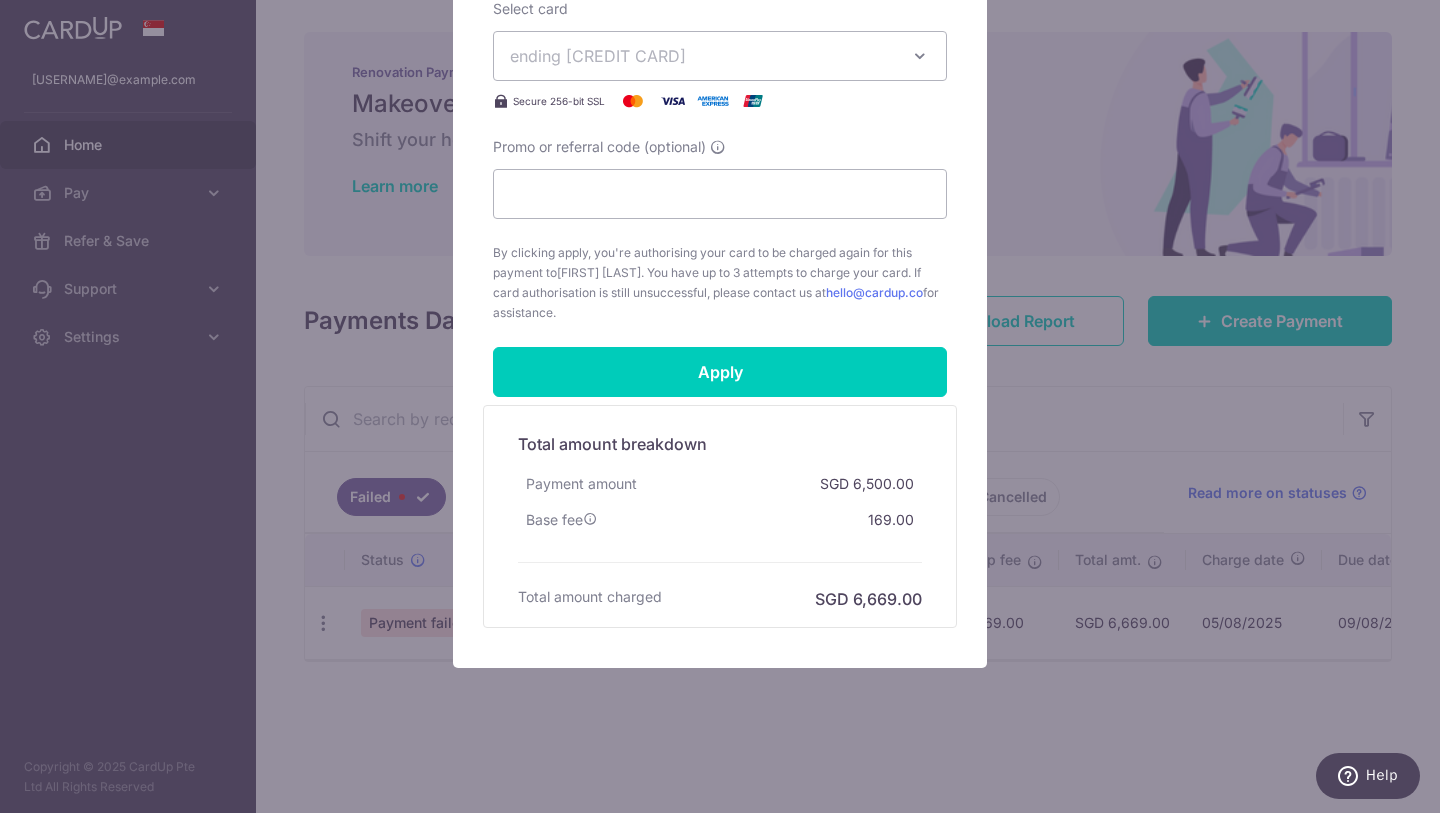 scroll, scrollTop: 466, scrollLeft: 0, axis: vertical 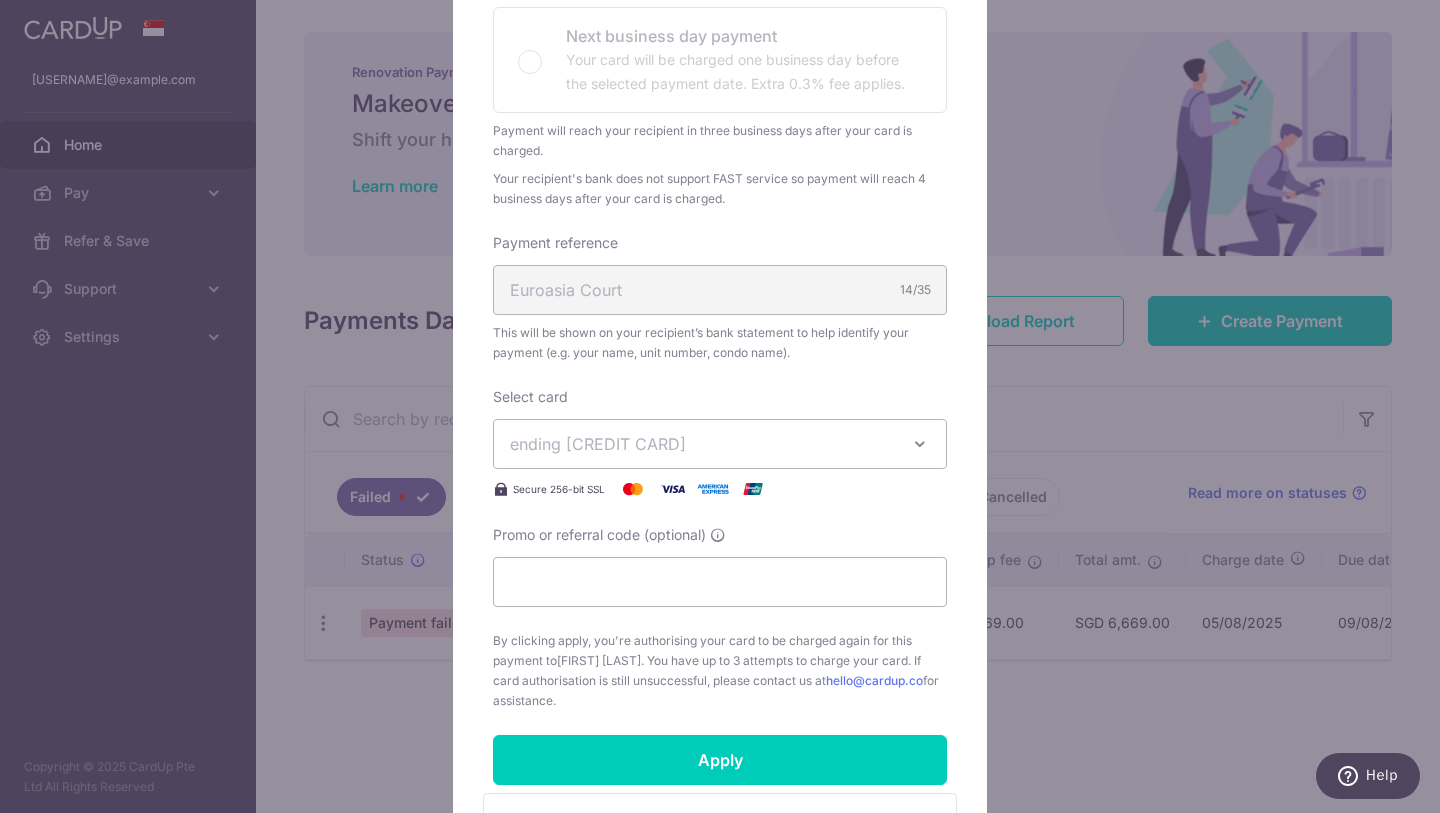 click on "ending 8031" at bounding box center [702, 444] 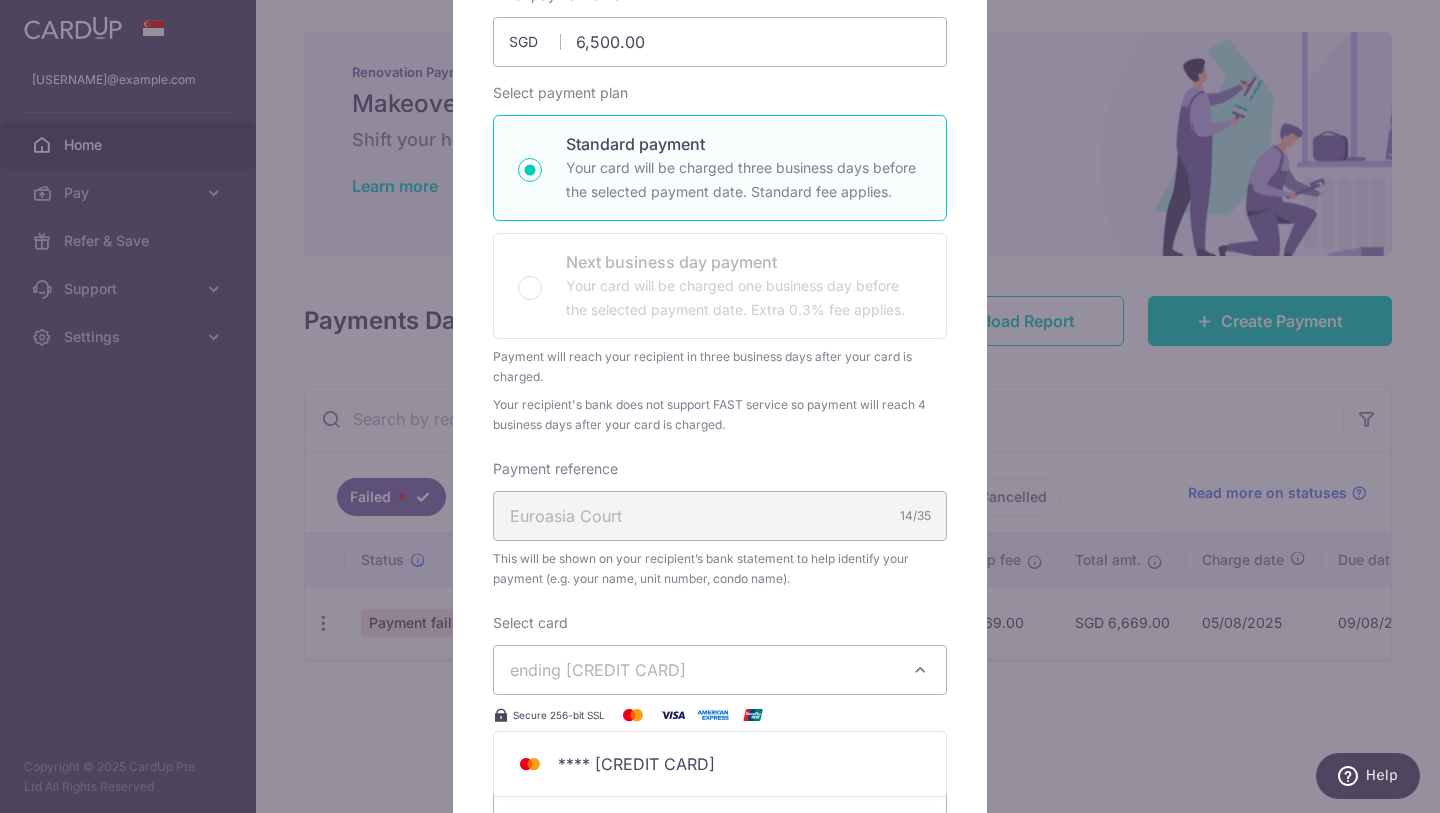 scroll, scrollTop: 0, scrollLeft: 0, axis: both 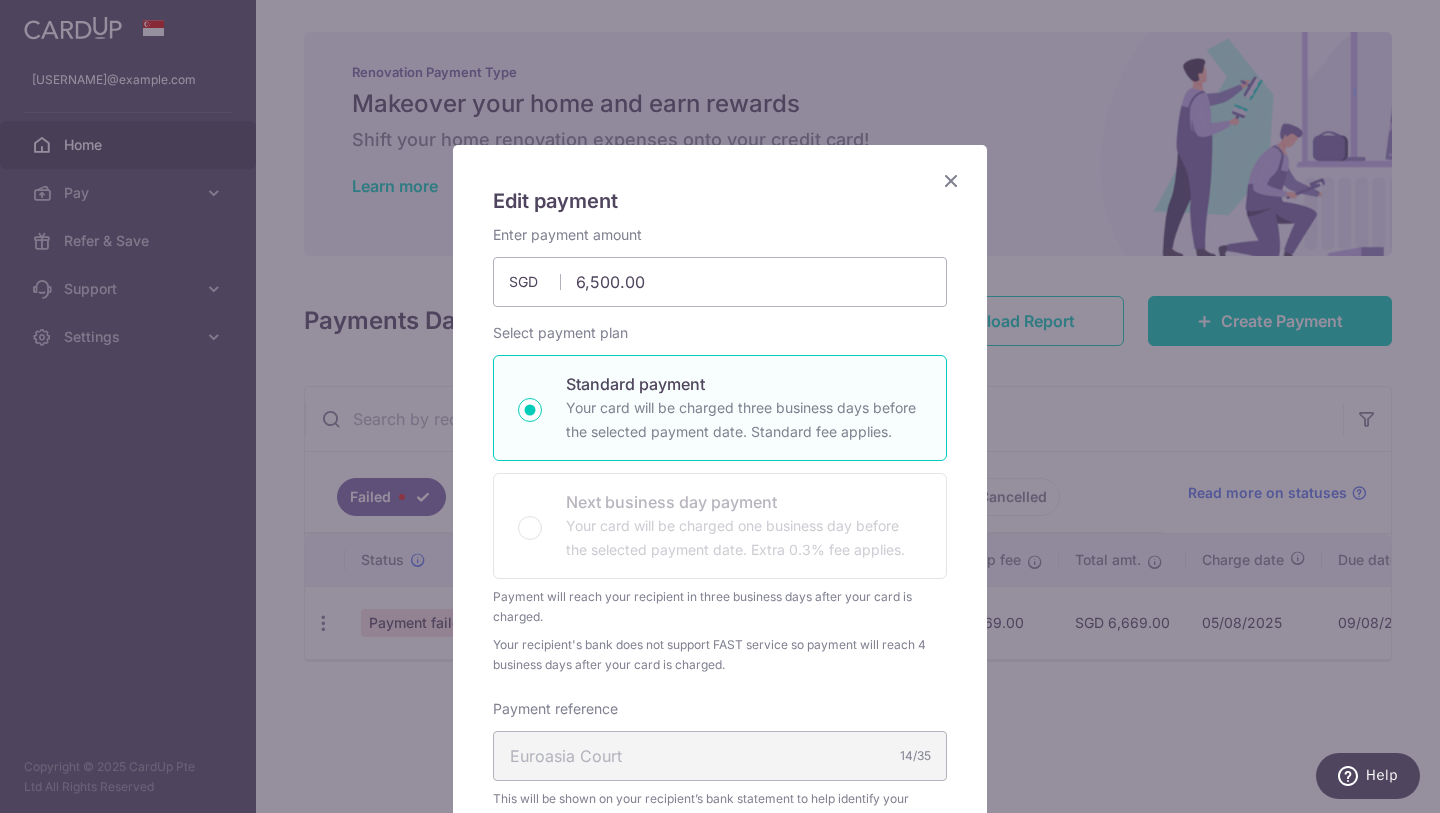 click at bounding box center [951, 180] 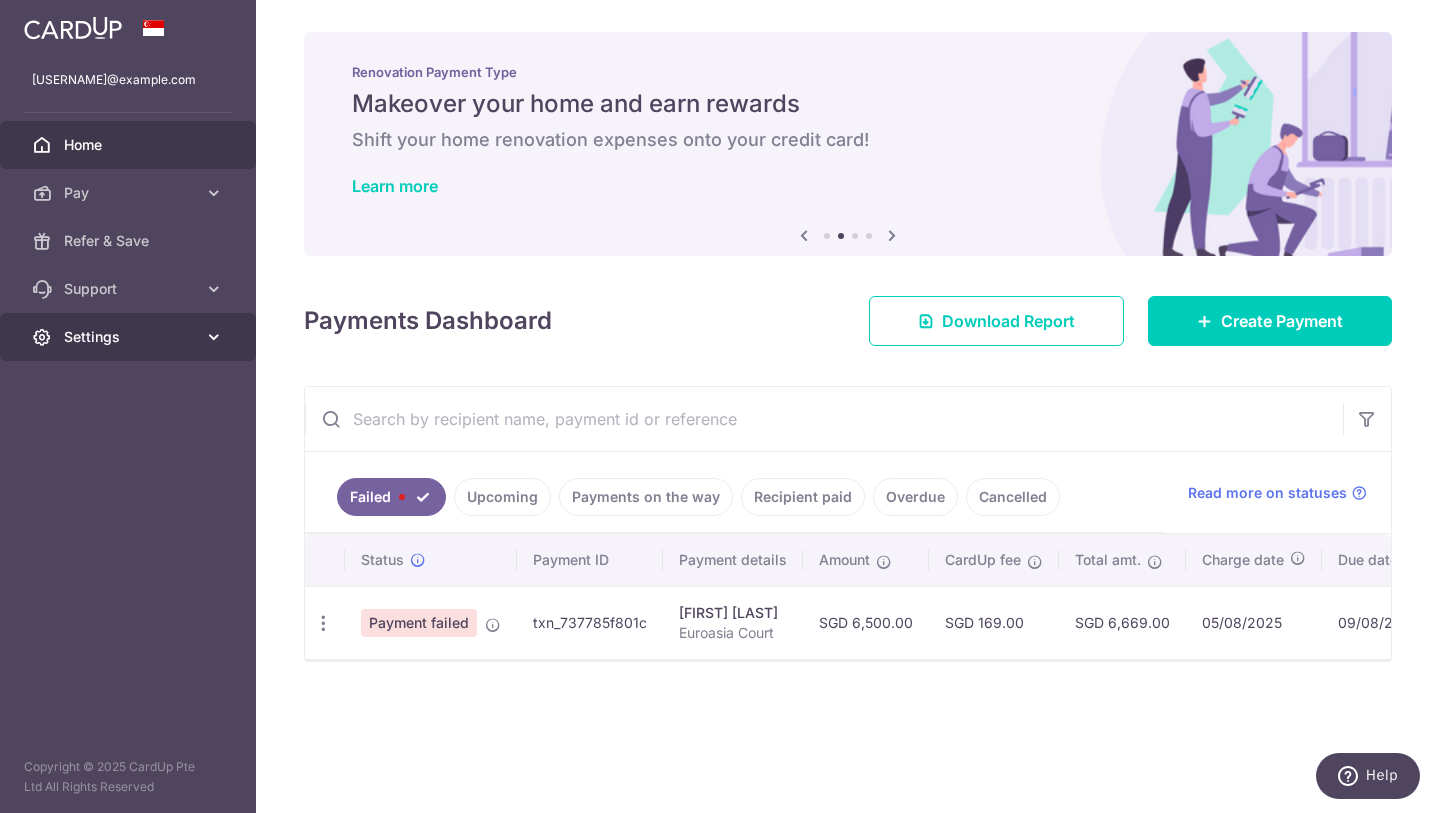 click on "Settings" at bounding box center [130, 337] 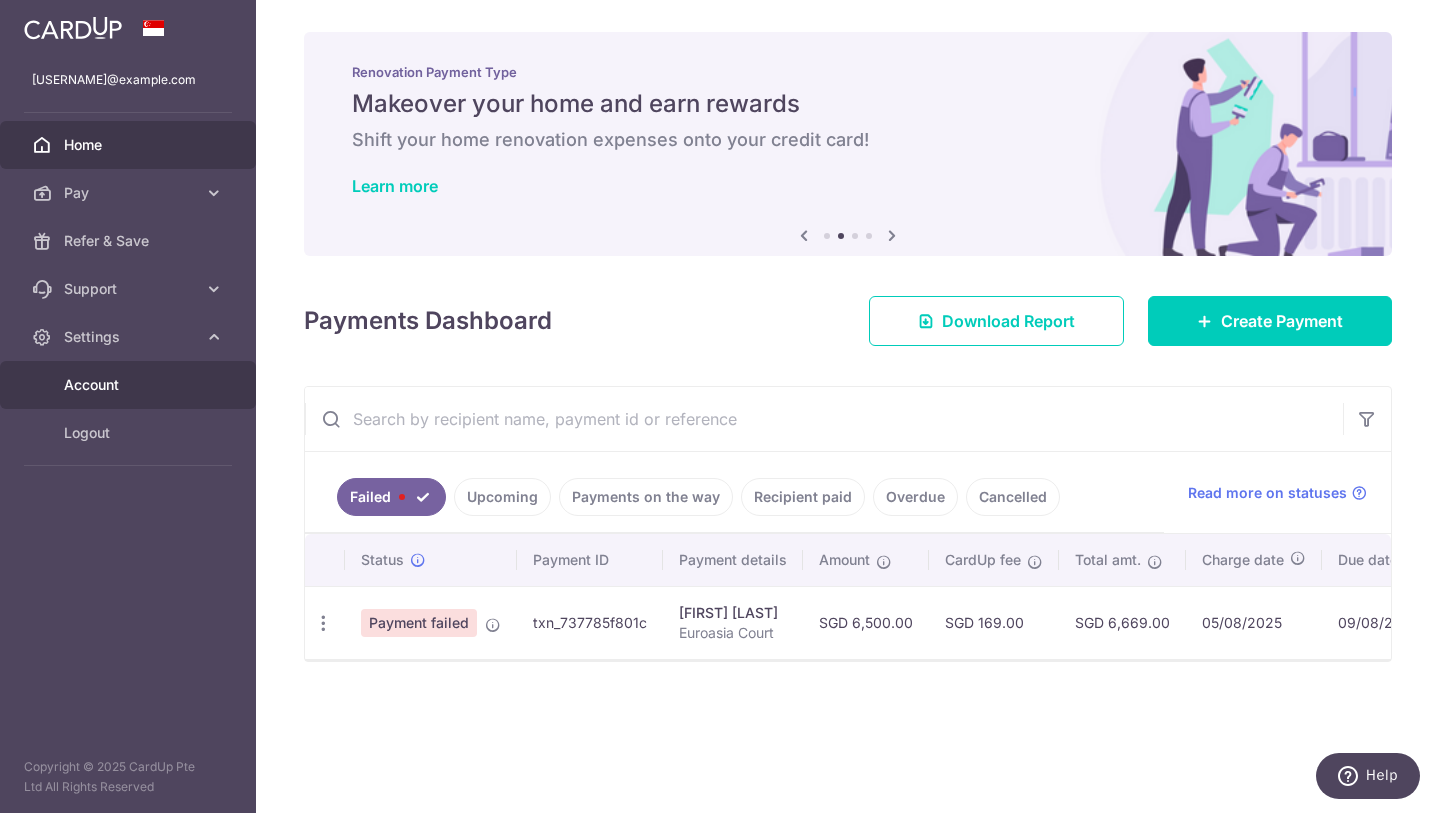 click on "Account" at bounding box center (130, 385) 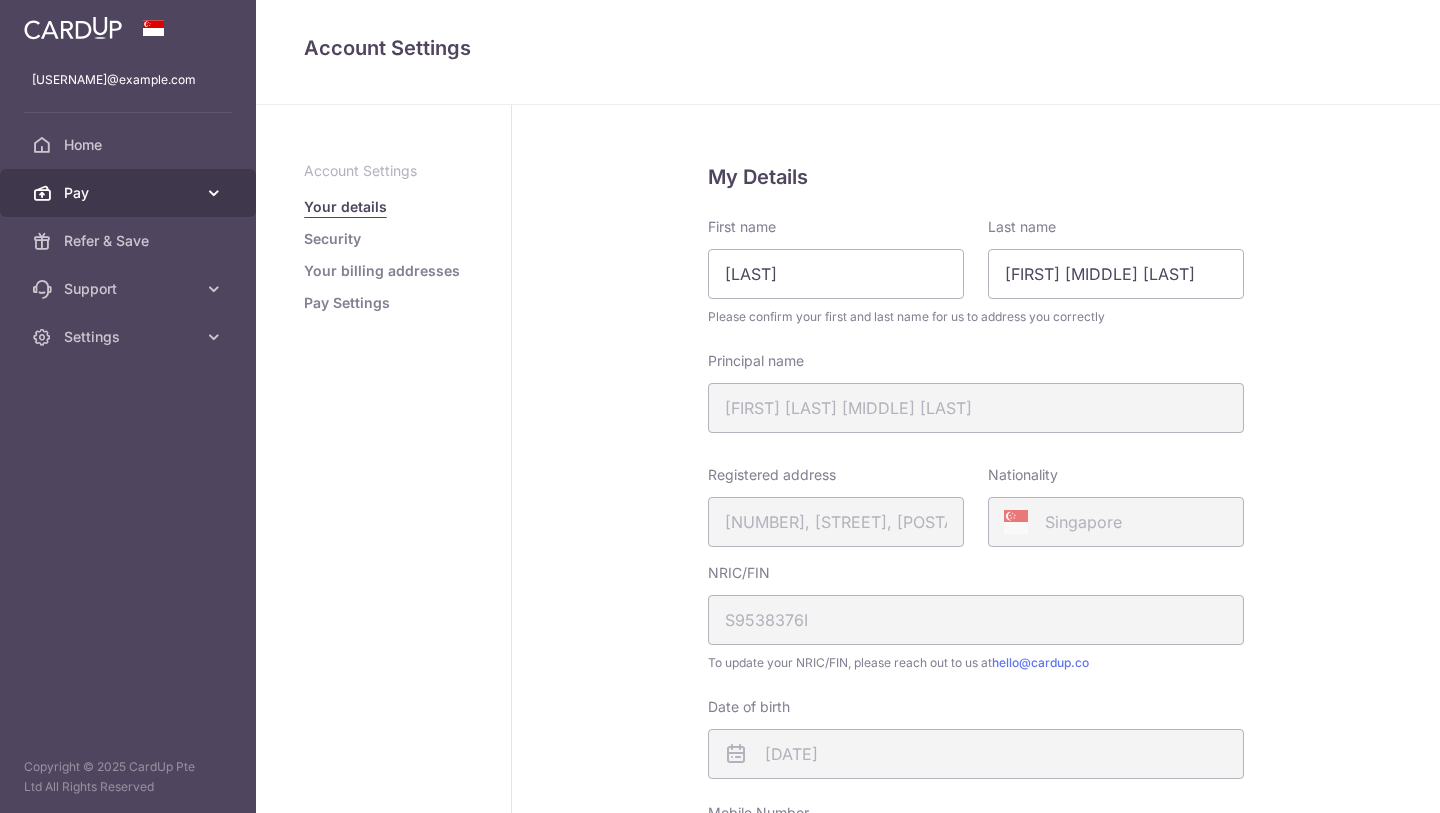 scroll, scrollTop: 0, scrollLeft: 0, axis: both 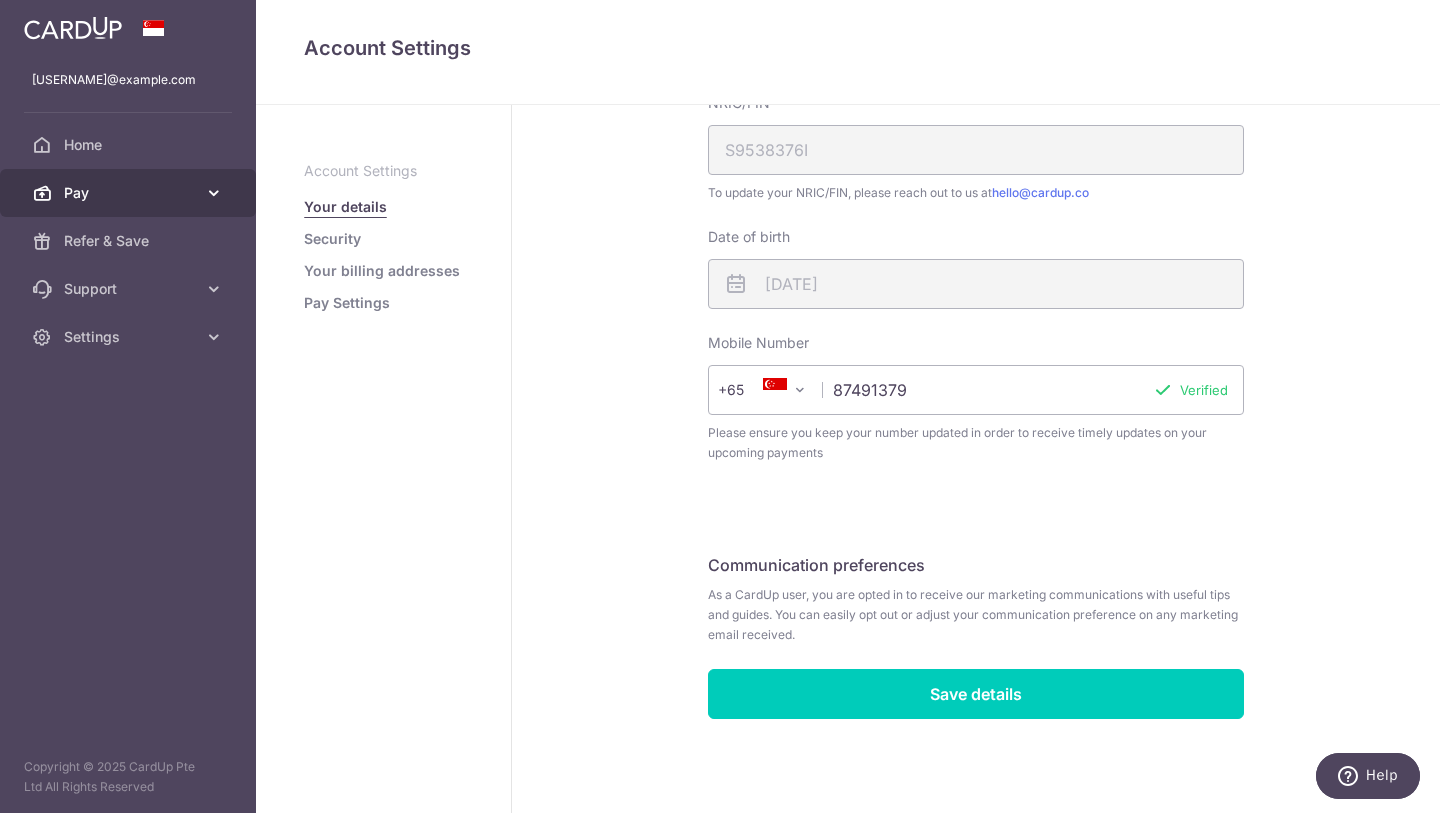 click on "Pay" at bounding box center [130, 193] 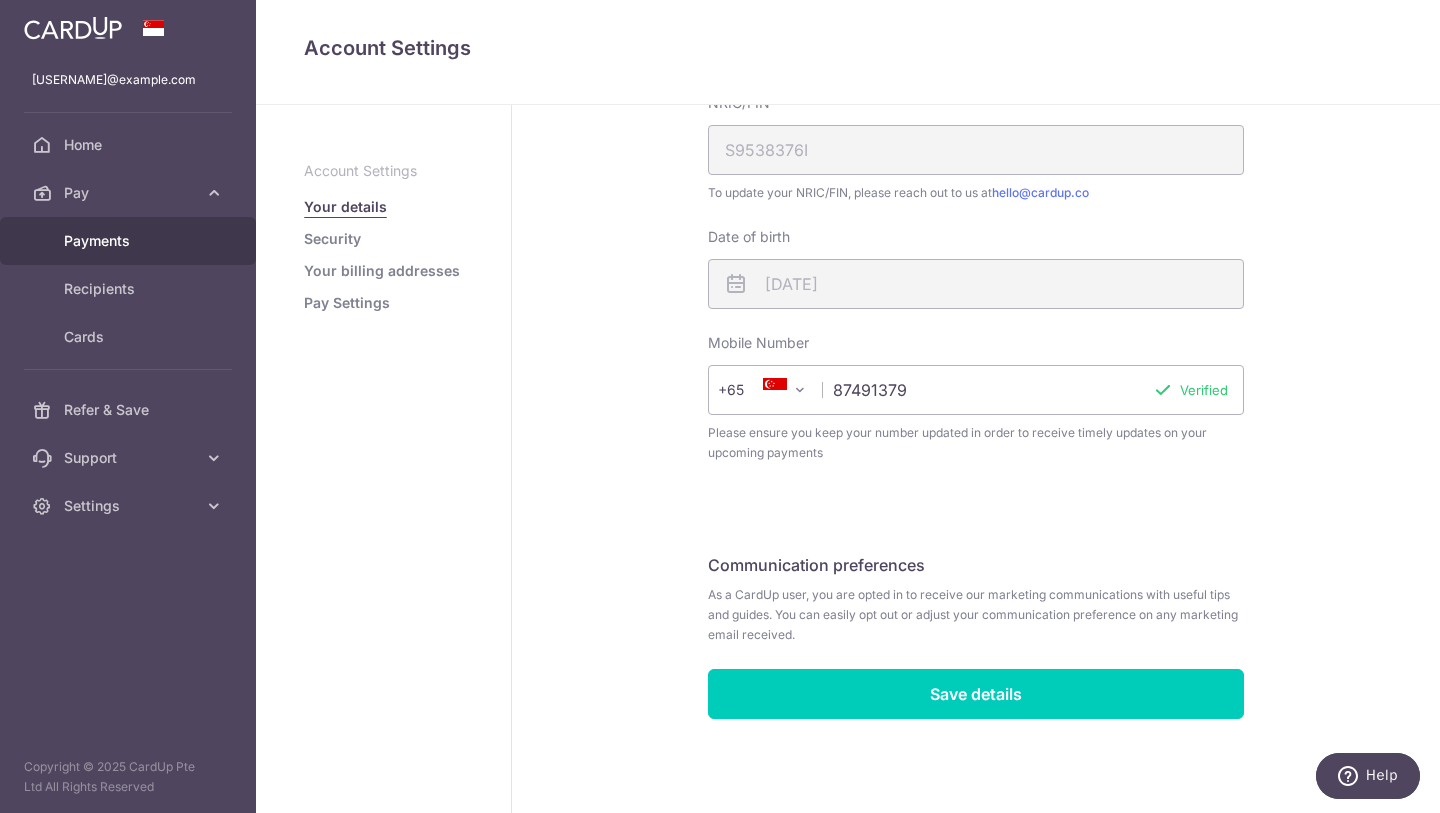 click on "Payments" at bounding box center (130, 241) 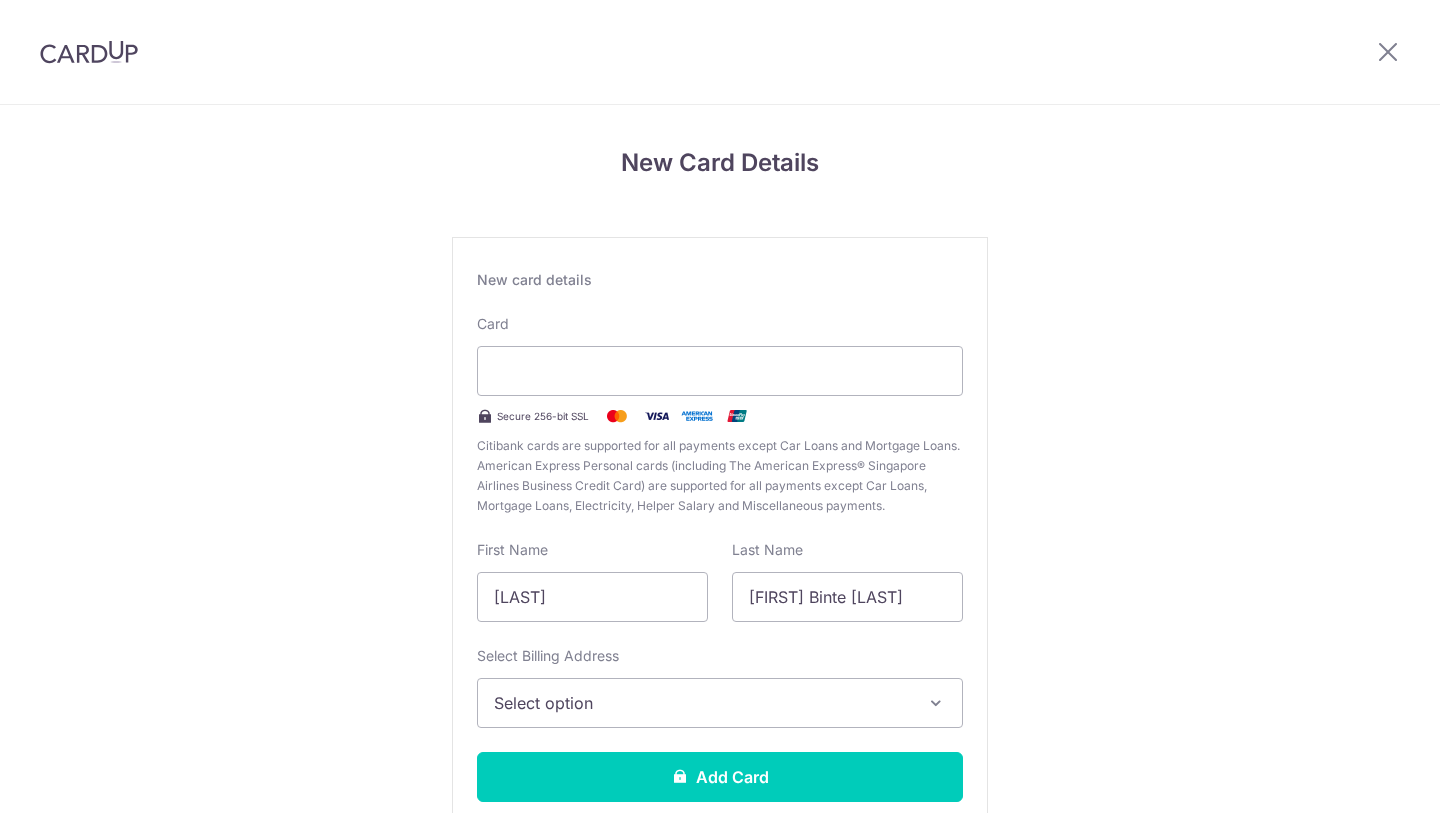 scroll, scrollTop: 0, scrollLeft: 0, axis: both 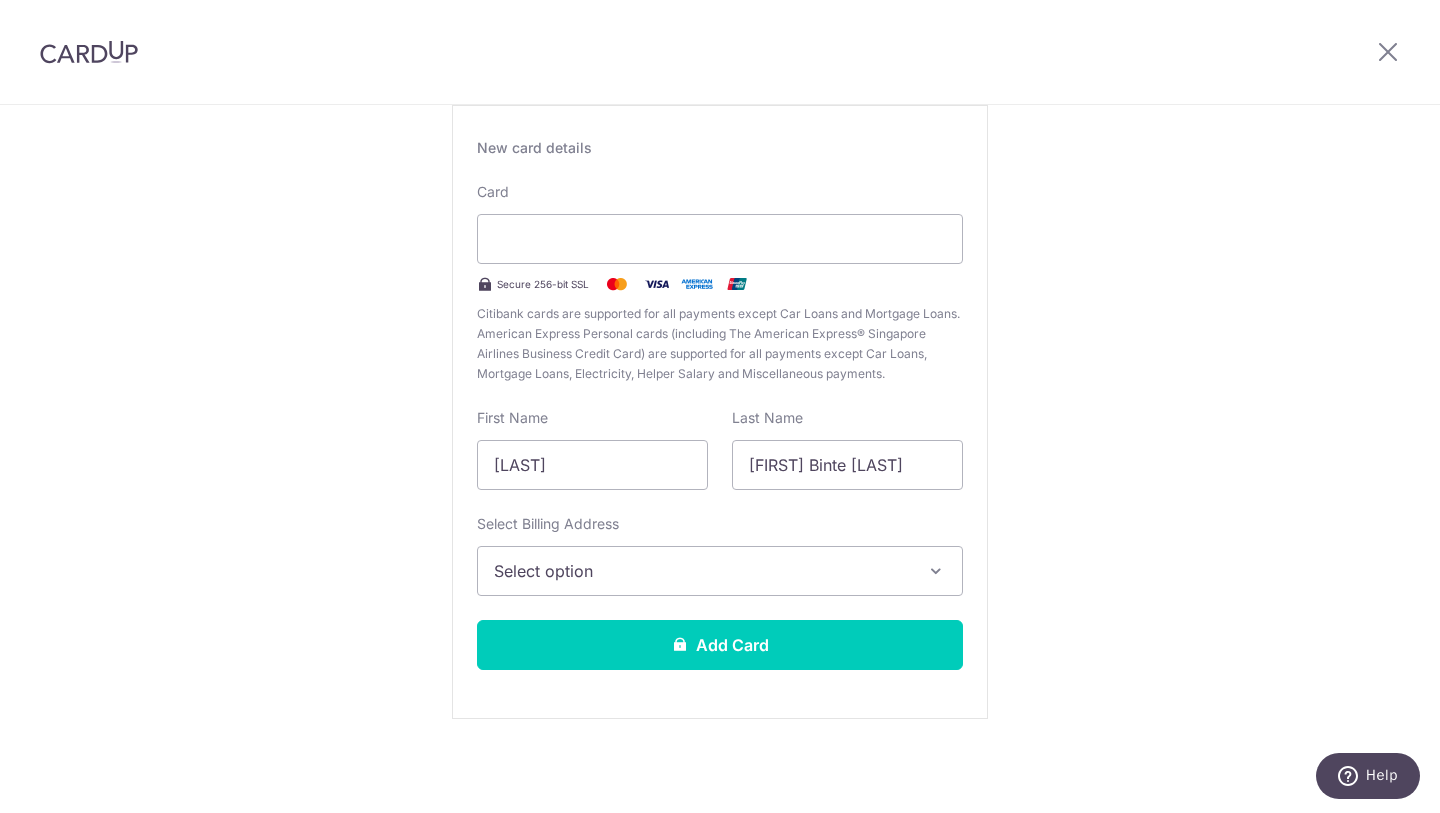 click on "Select option" at bounding box center (702, 571) 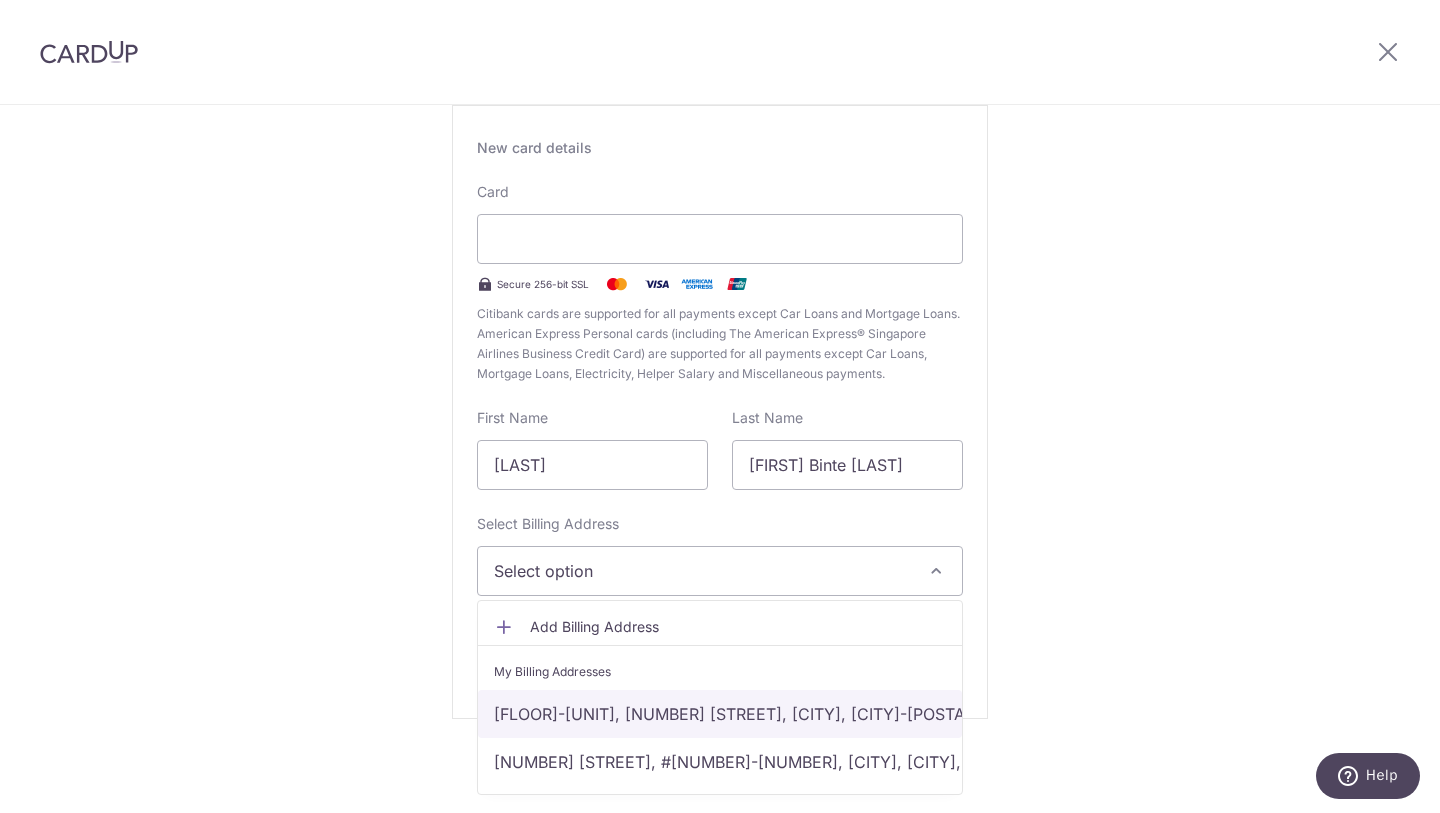 click on "[FLOOR]-[UNIT], [NUMBER] [STREET], [CITY], [CITY]-[POSTAL]" at bounding box center (720, 714) 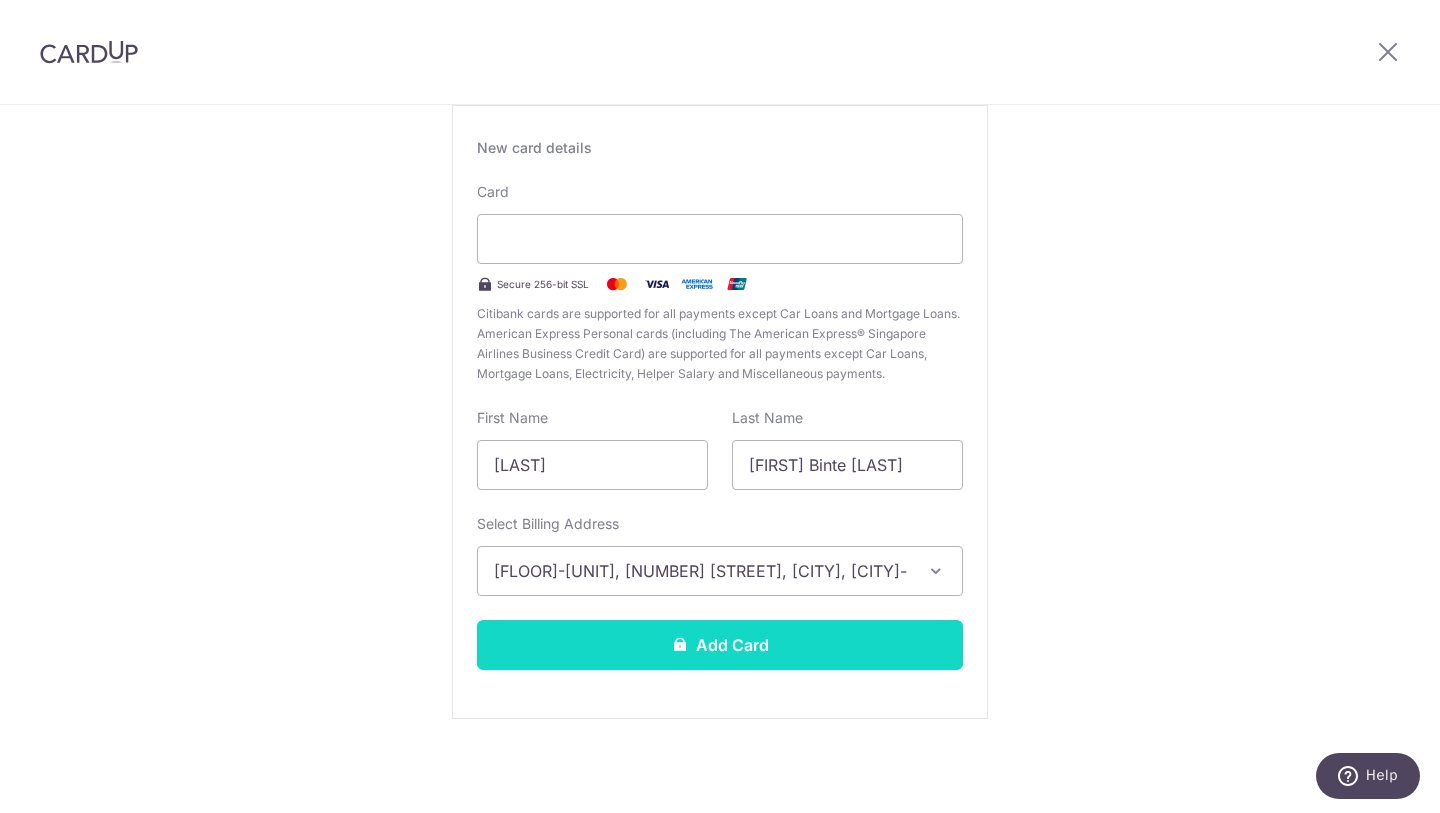 click on "Add Card" at bounding box center [720, 645] 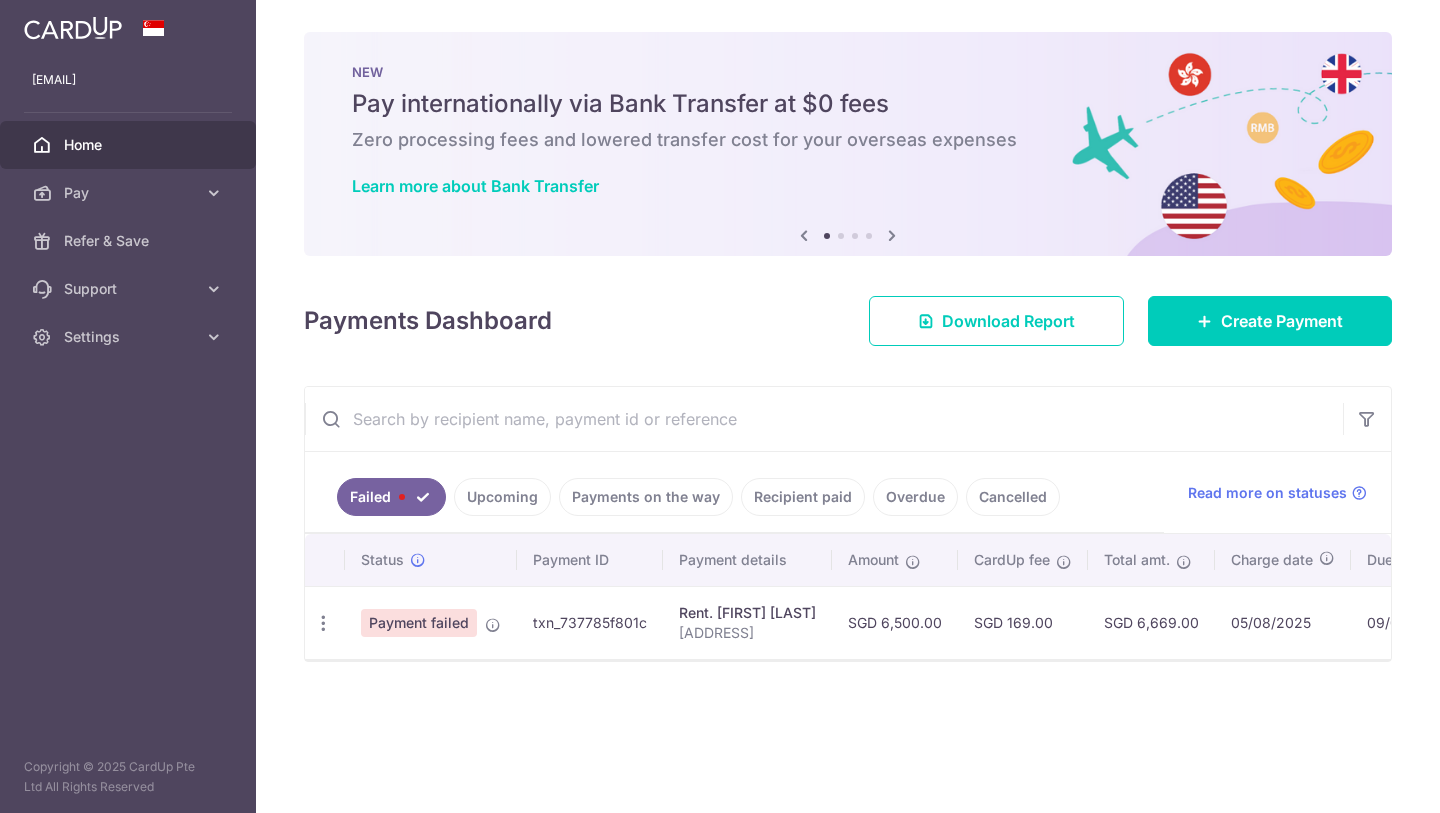 scroll, scrollTop: 0, scrollLeft: 0, axis: both 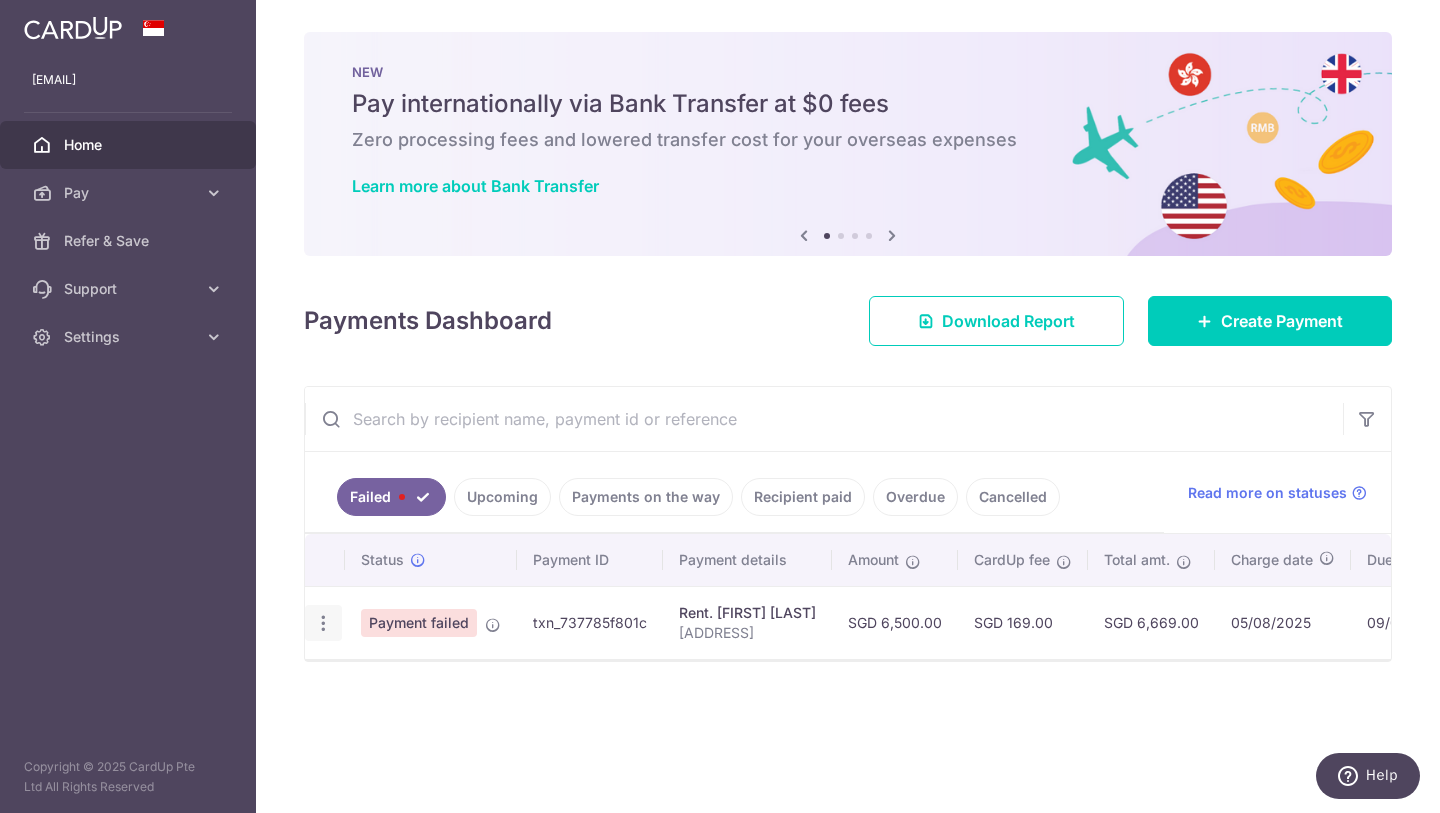 click at bounding box center (323, 623) 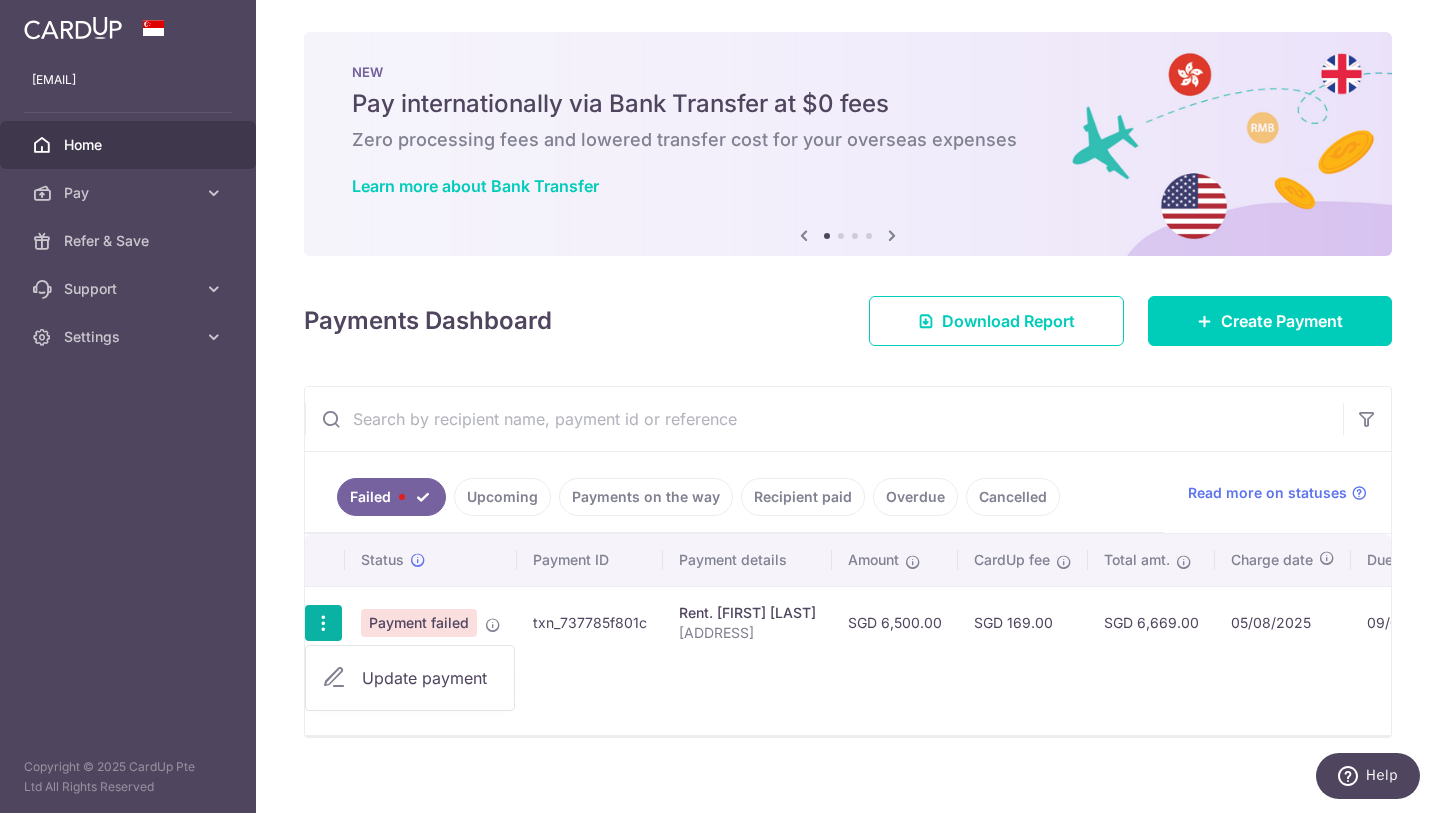 click on "Update payment" at bounding box center [410, 678] 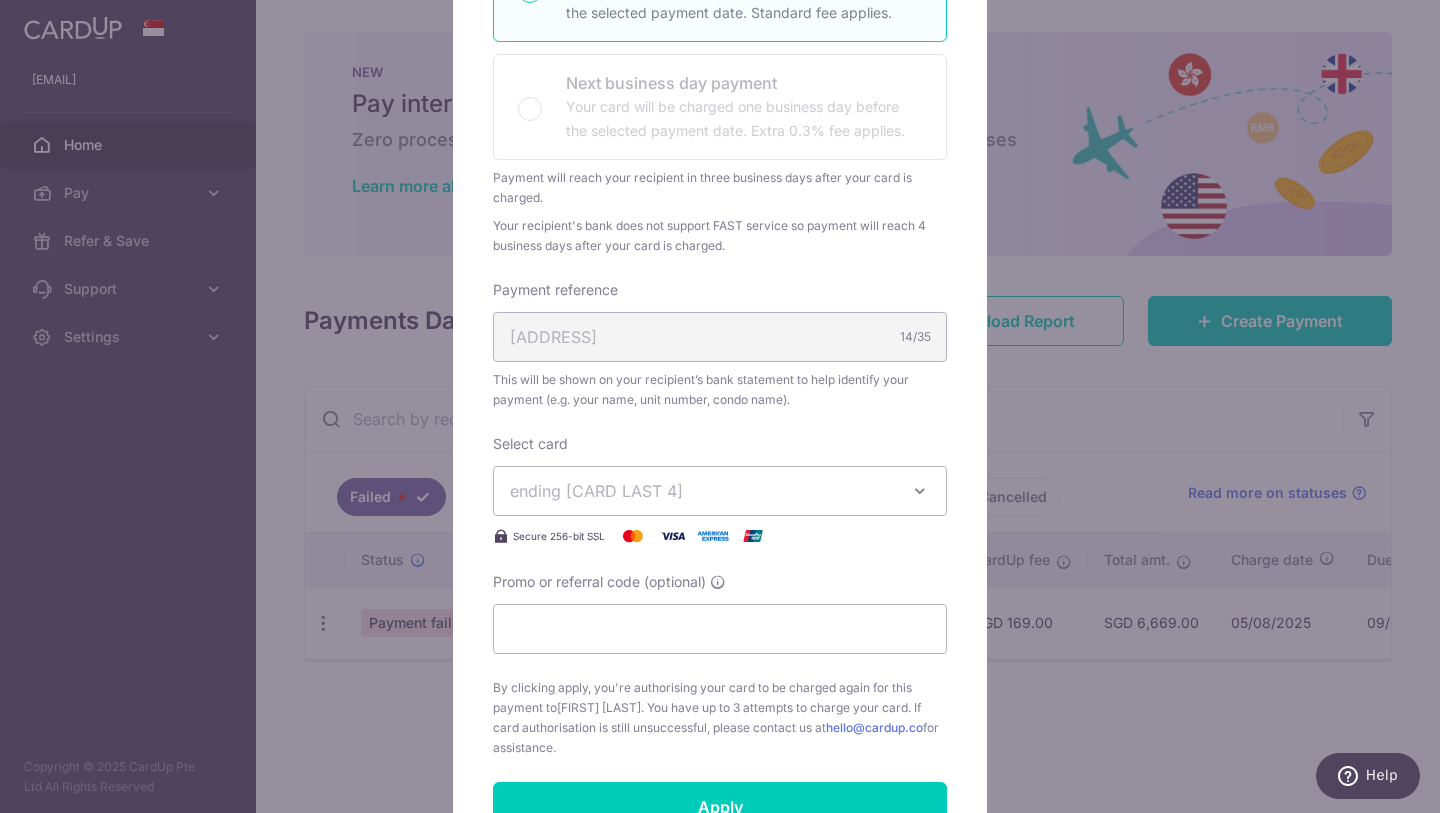 scroll, scrollTop: 468, scrollLeft: 0, axis: vertical 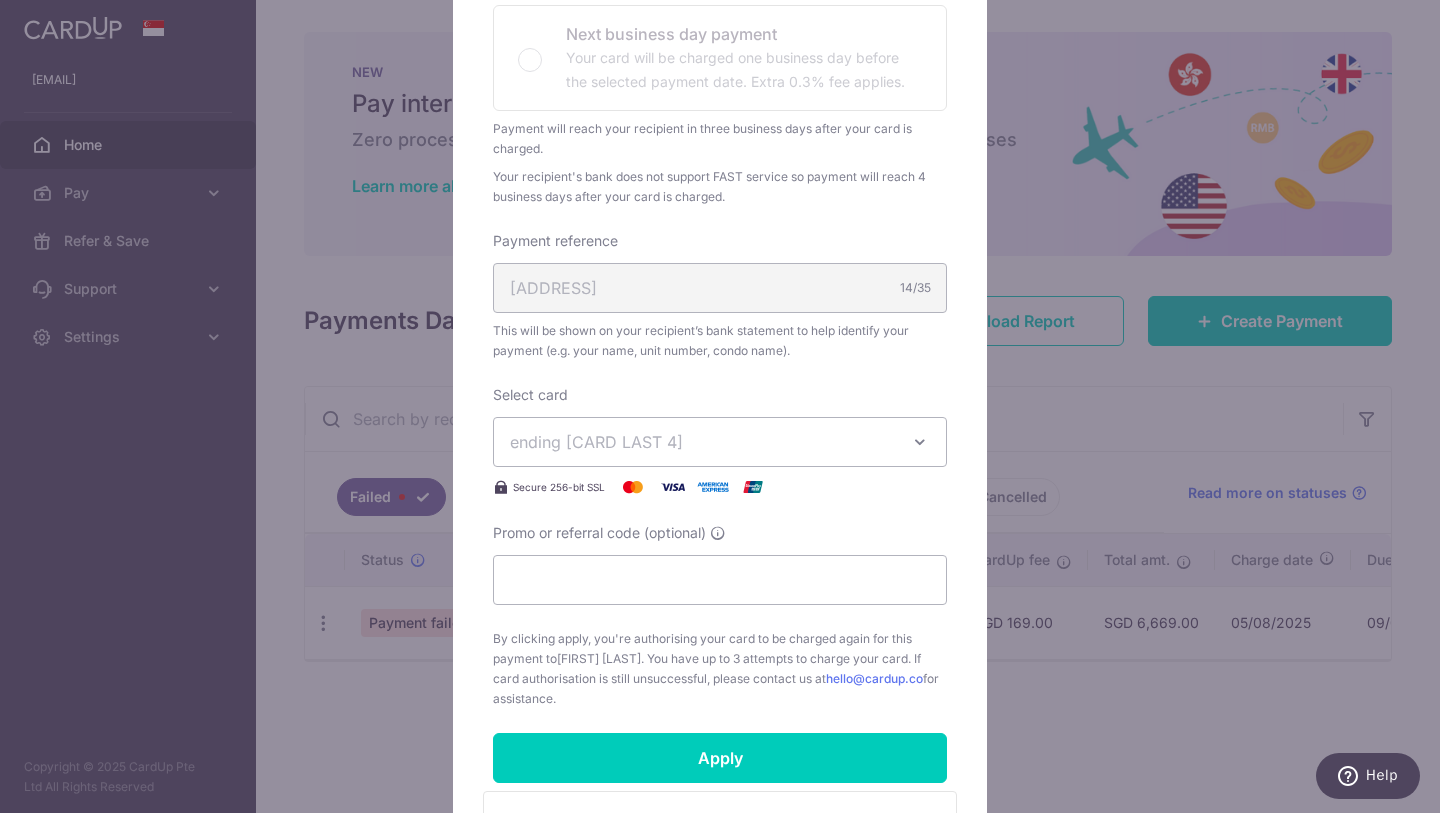click on "ending 8031" at bounding box center (702, 442) 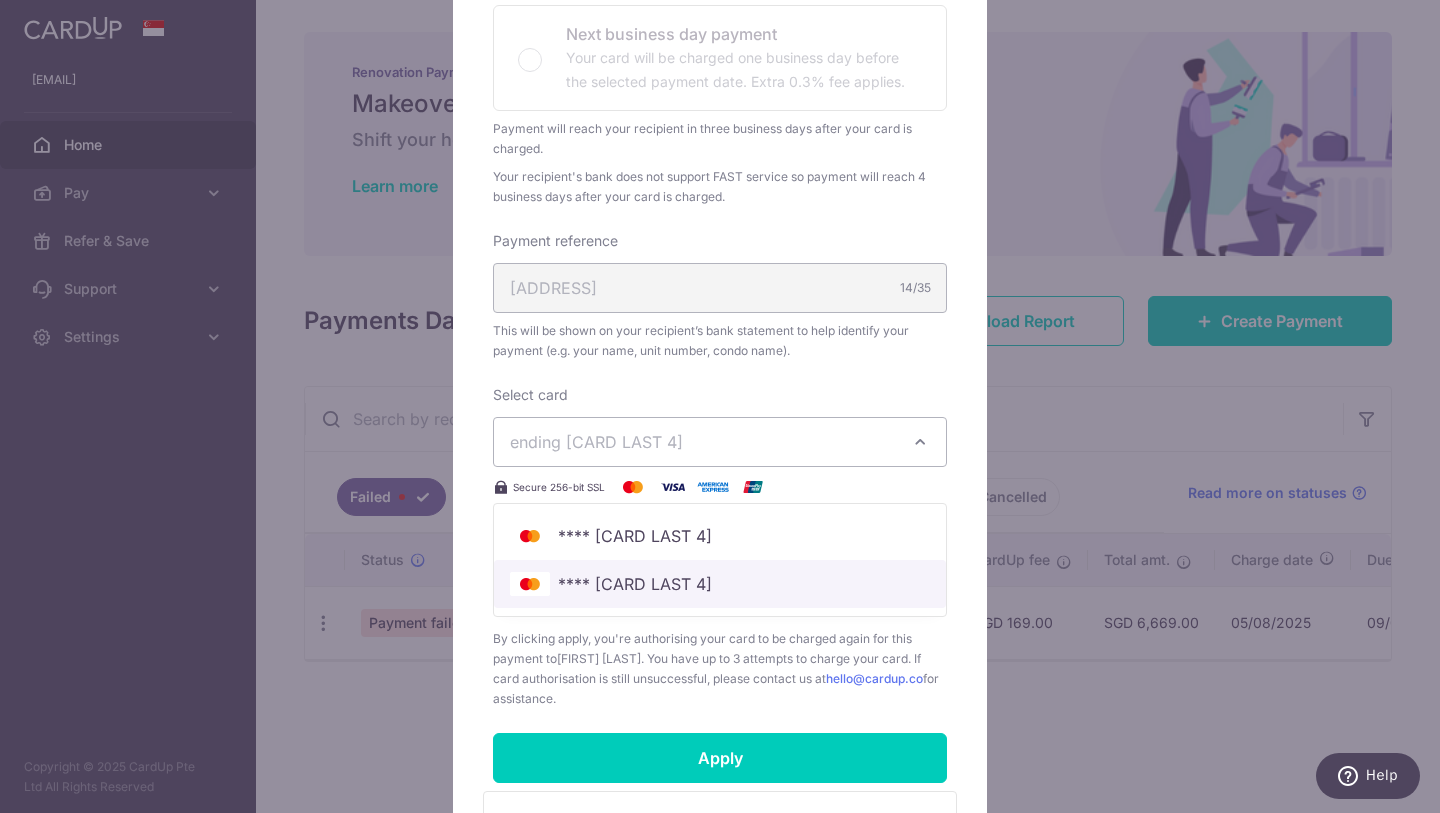 click on "**** [LAST 4 DIGITS]" at bounding box center (720, 584) 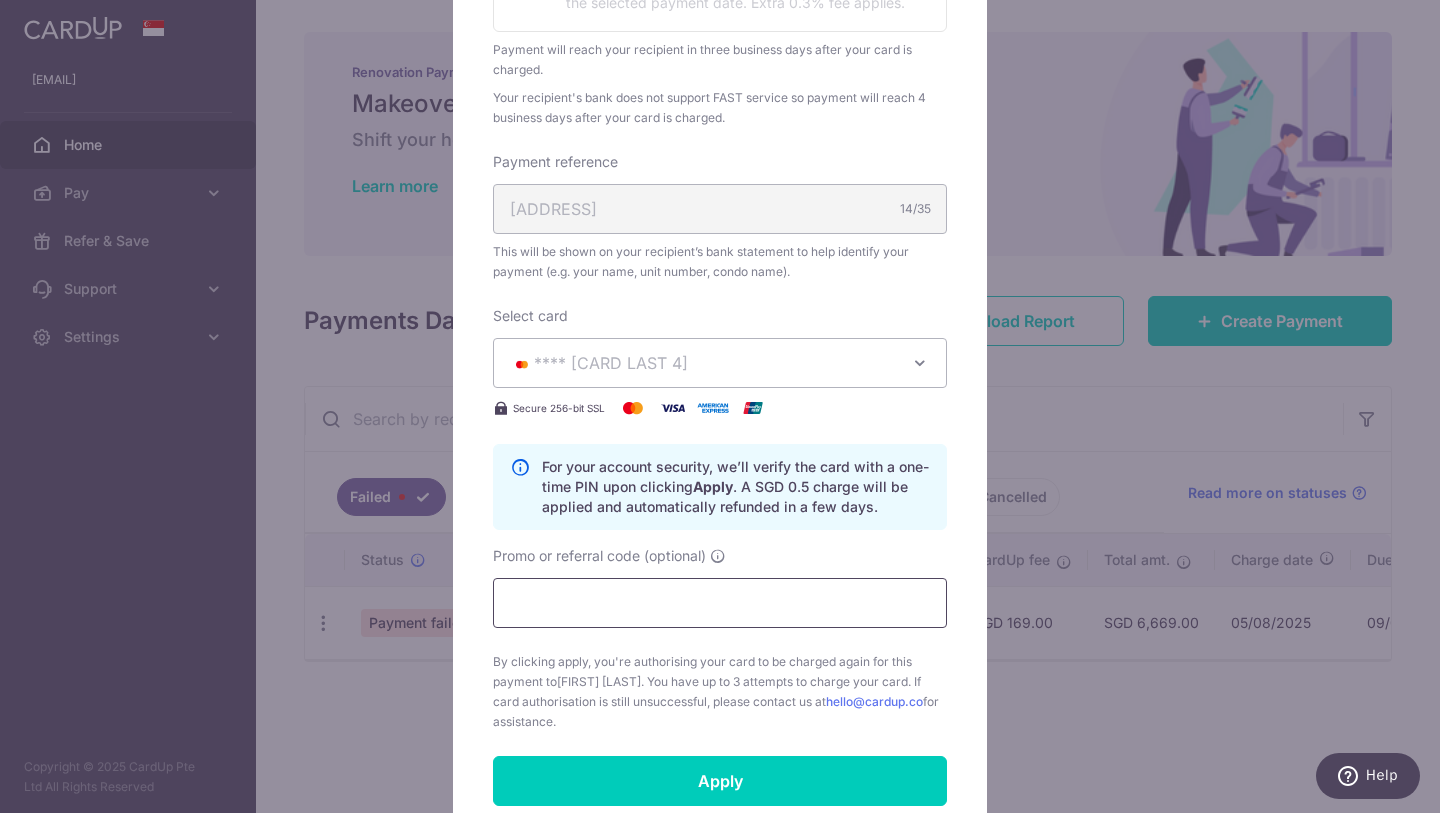 scroll, scrollTop: 654, scrollLeft: 0, axis: vertical 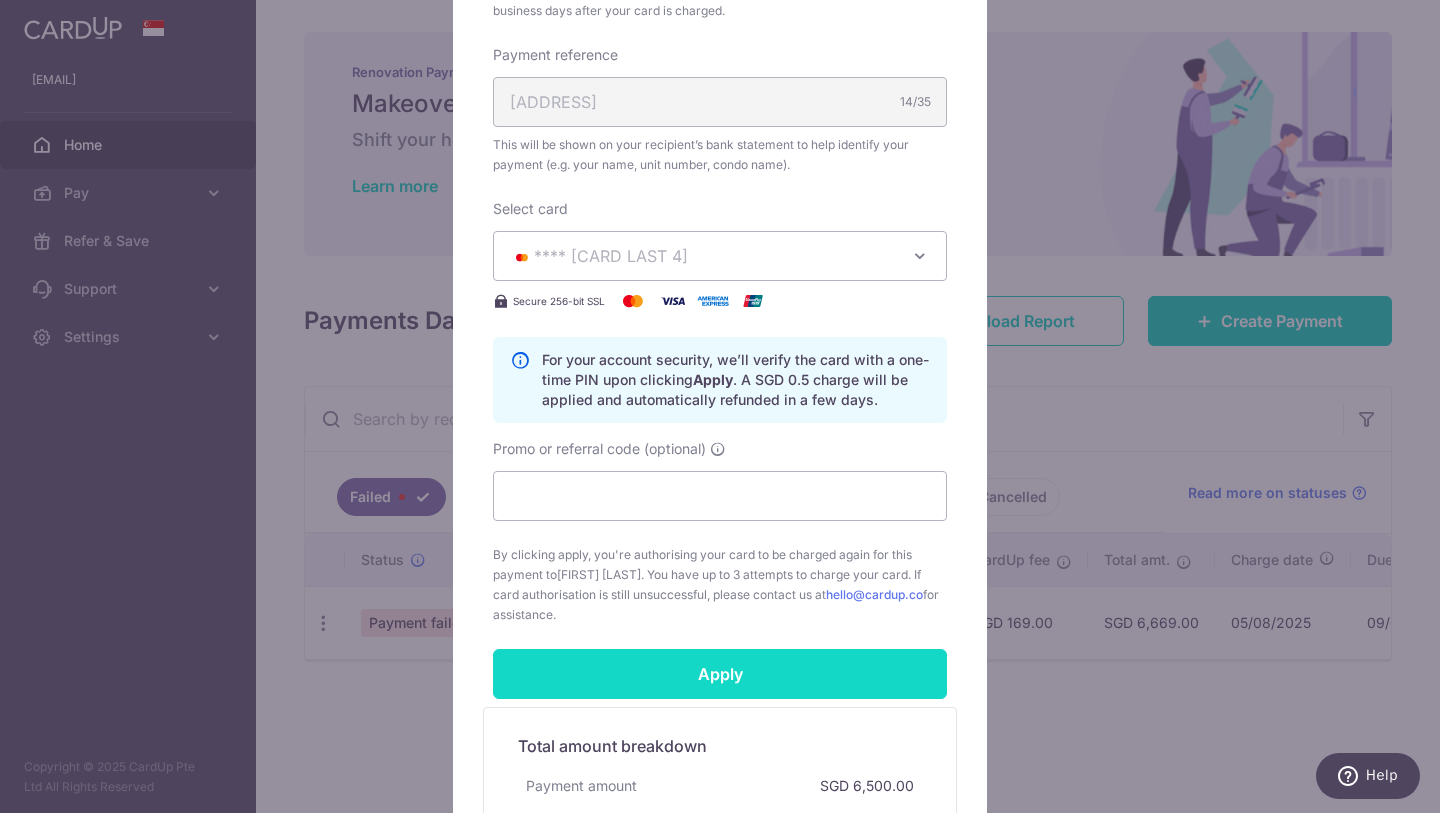 click on "Apply" at bounding box center [720, 674] 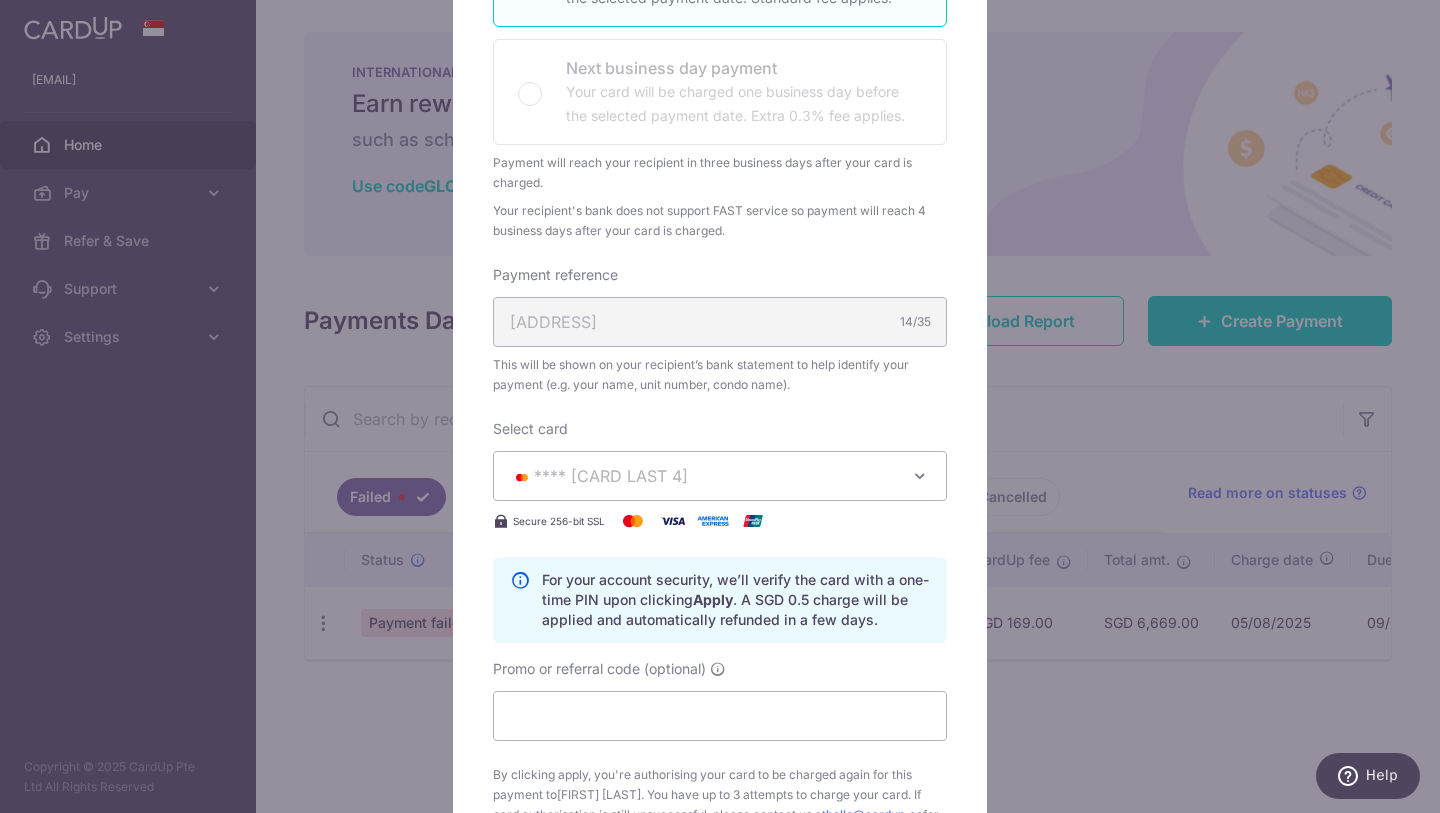 scroll, scrollTop: 379, scrollLeft: 0, axis: vertical 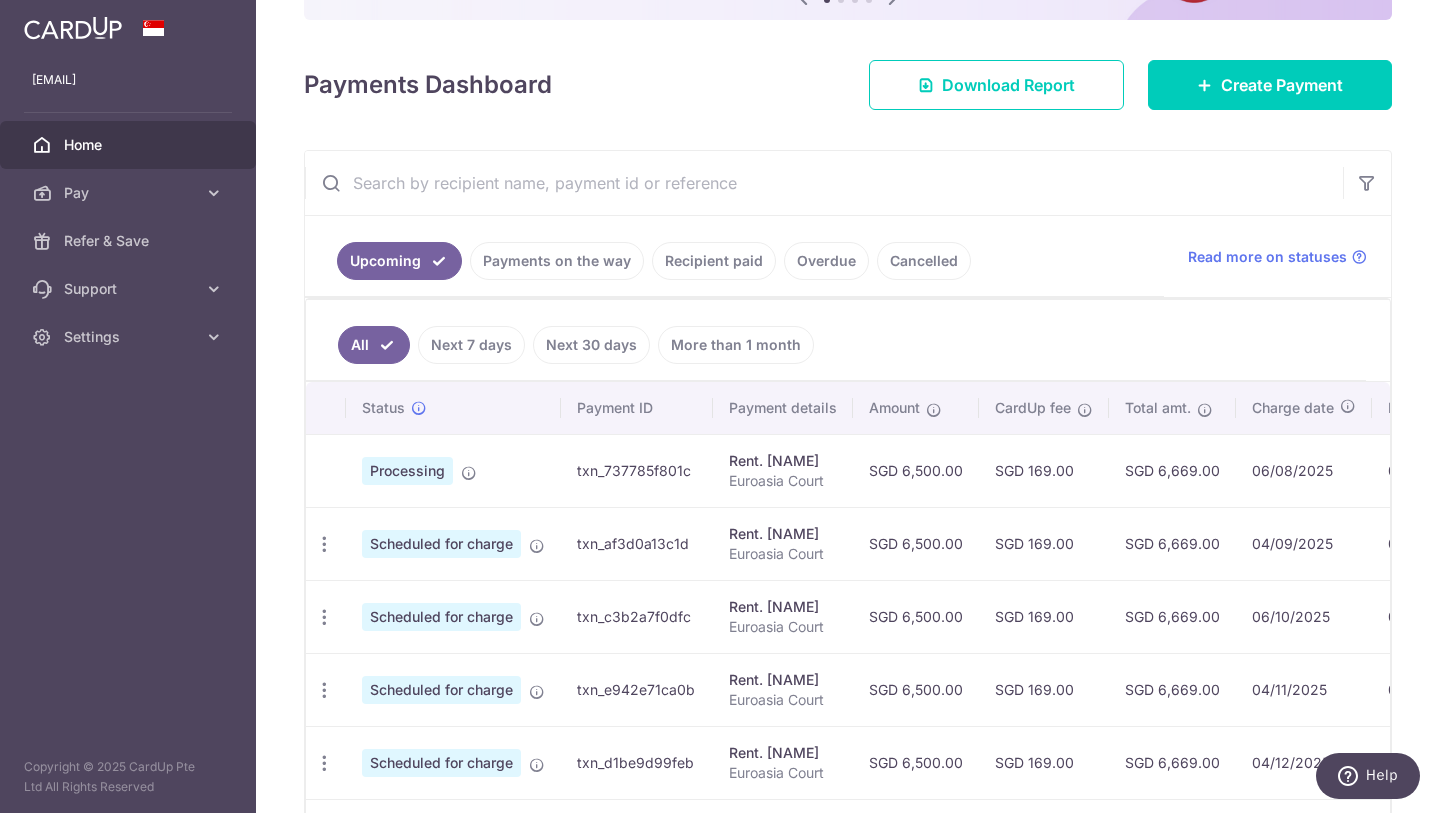 click on "Processing" at bounding box center (407, 471) 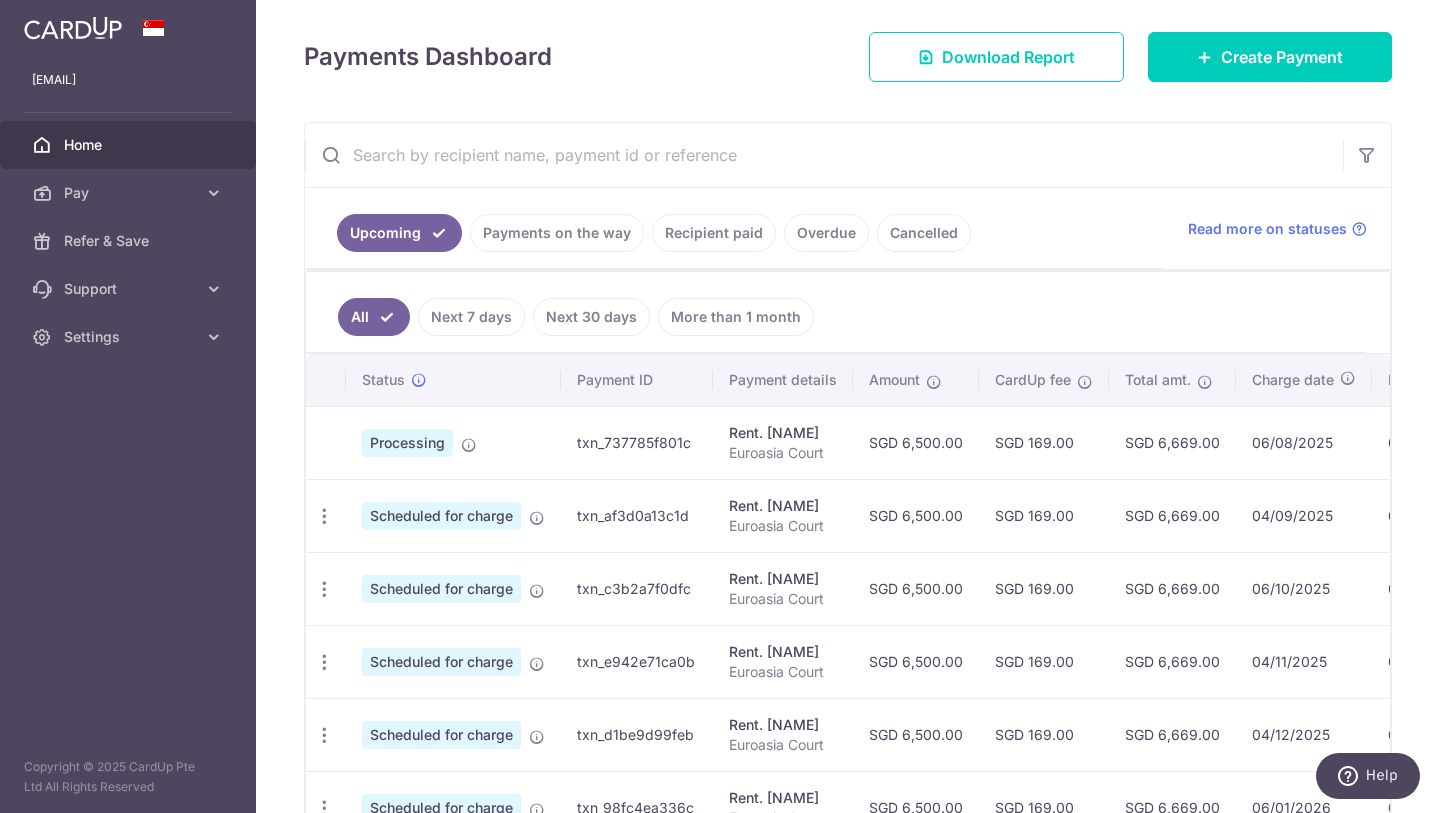 scroll, scrollTop: 267, scrollLeft: 0, axis: vertical 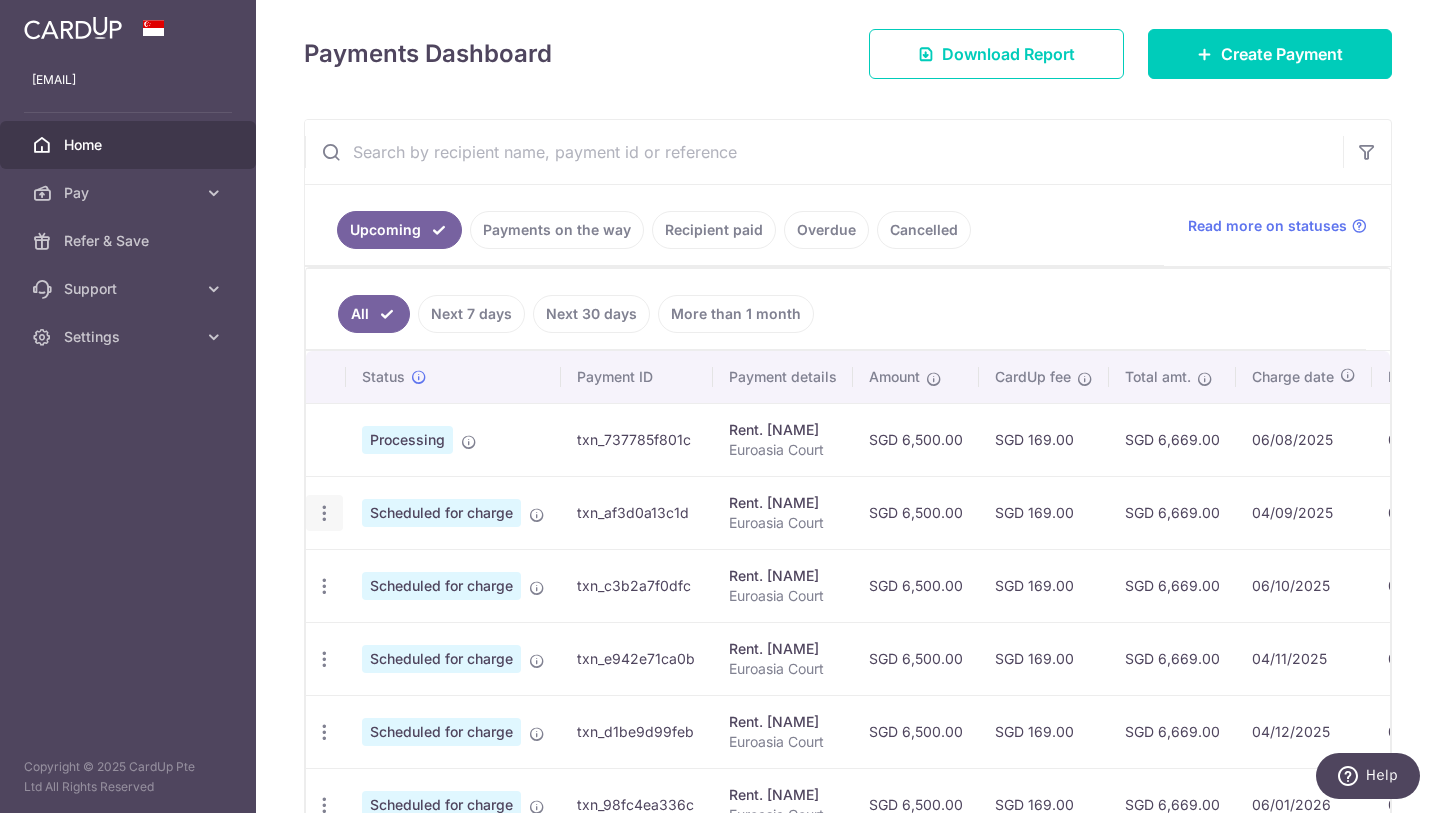 click at bounding box center [324, 513] 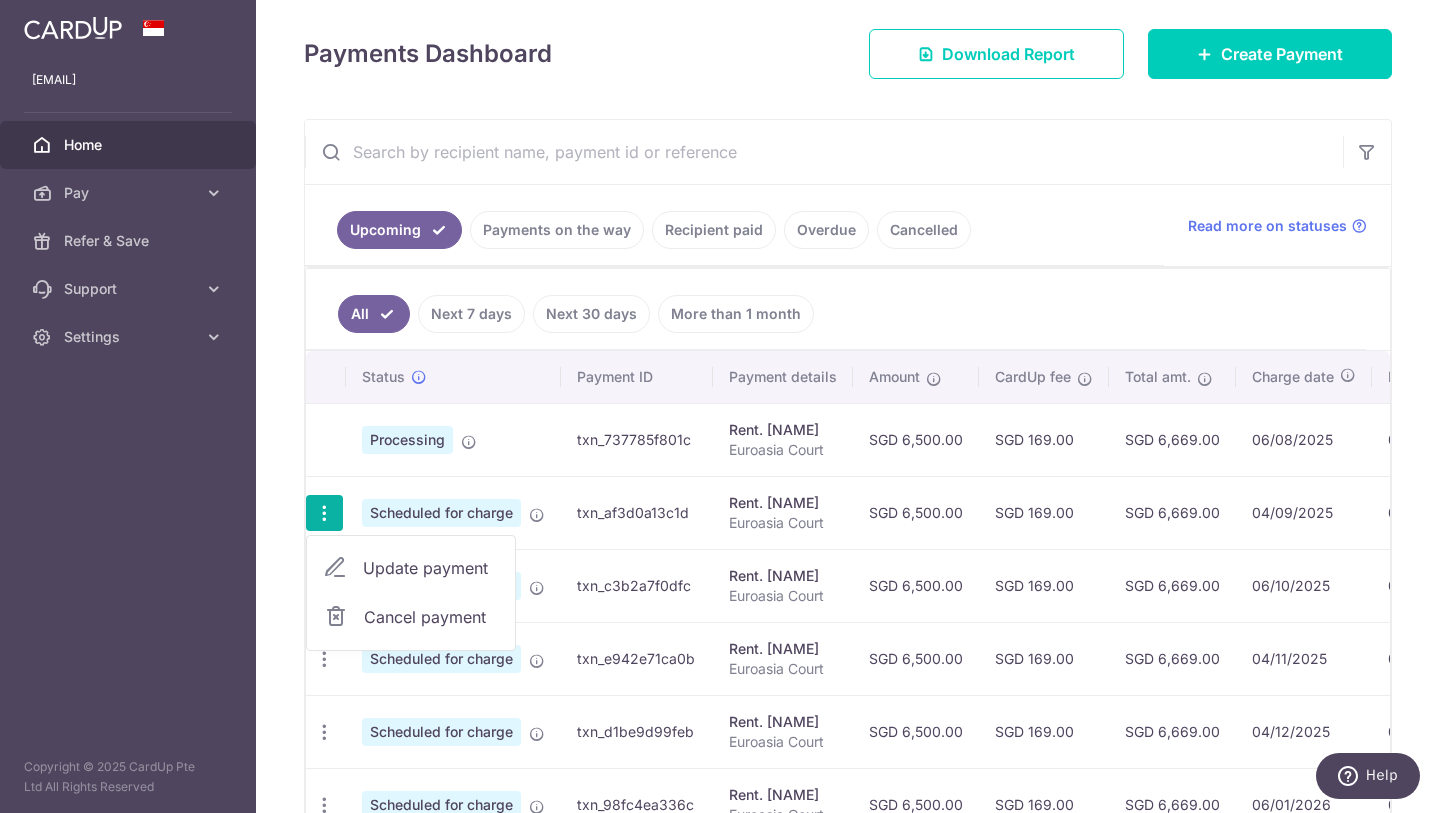 click on "Update payment" at bounding box center [431, 568] 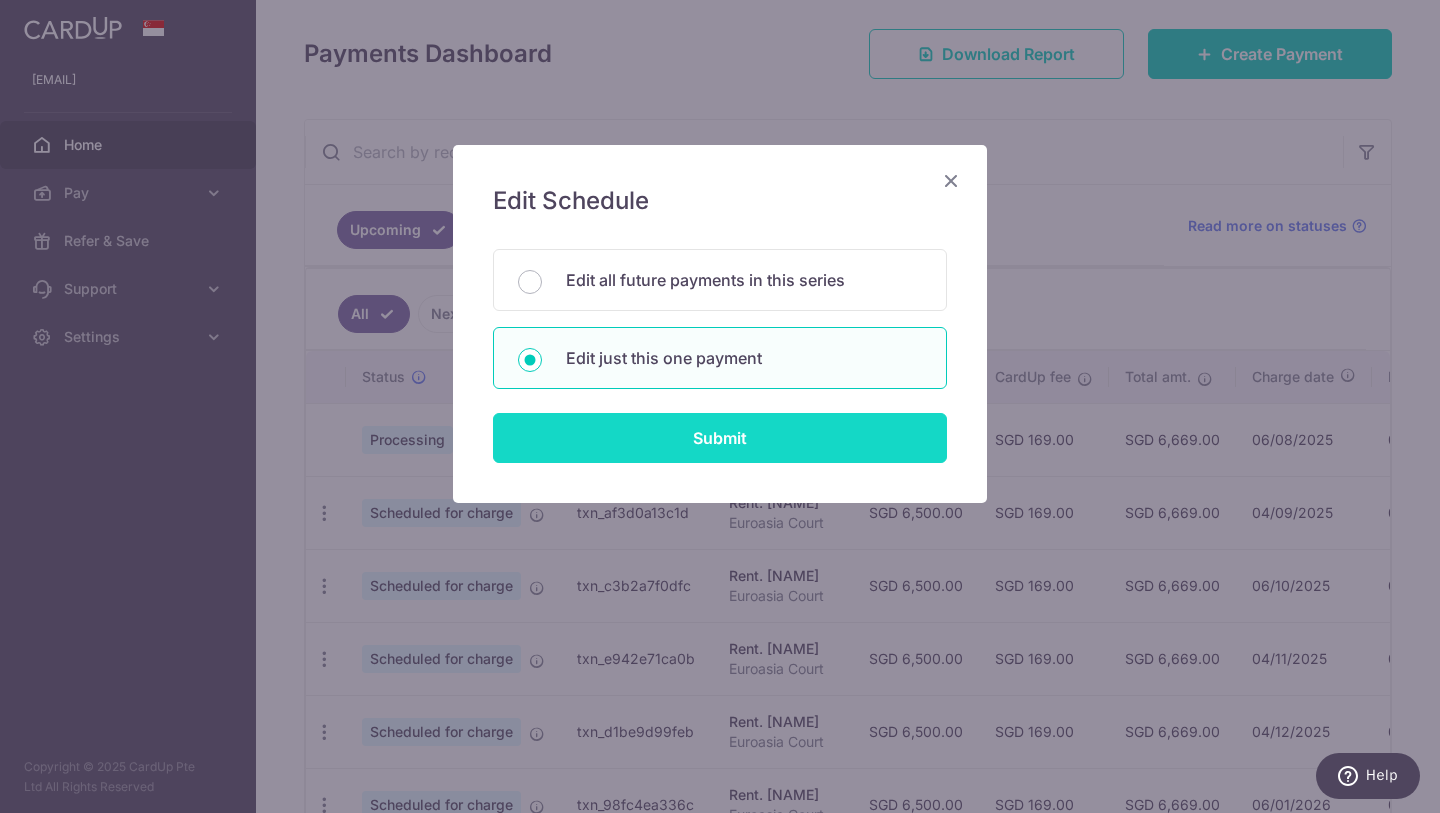click on "Submit" at bounding box center [720, 438] 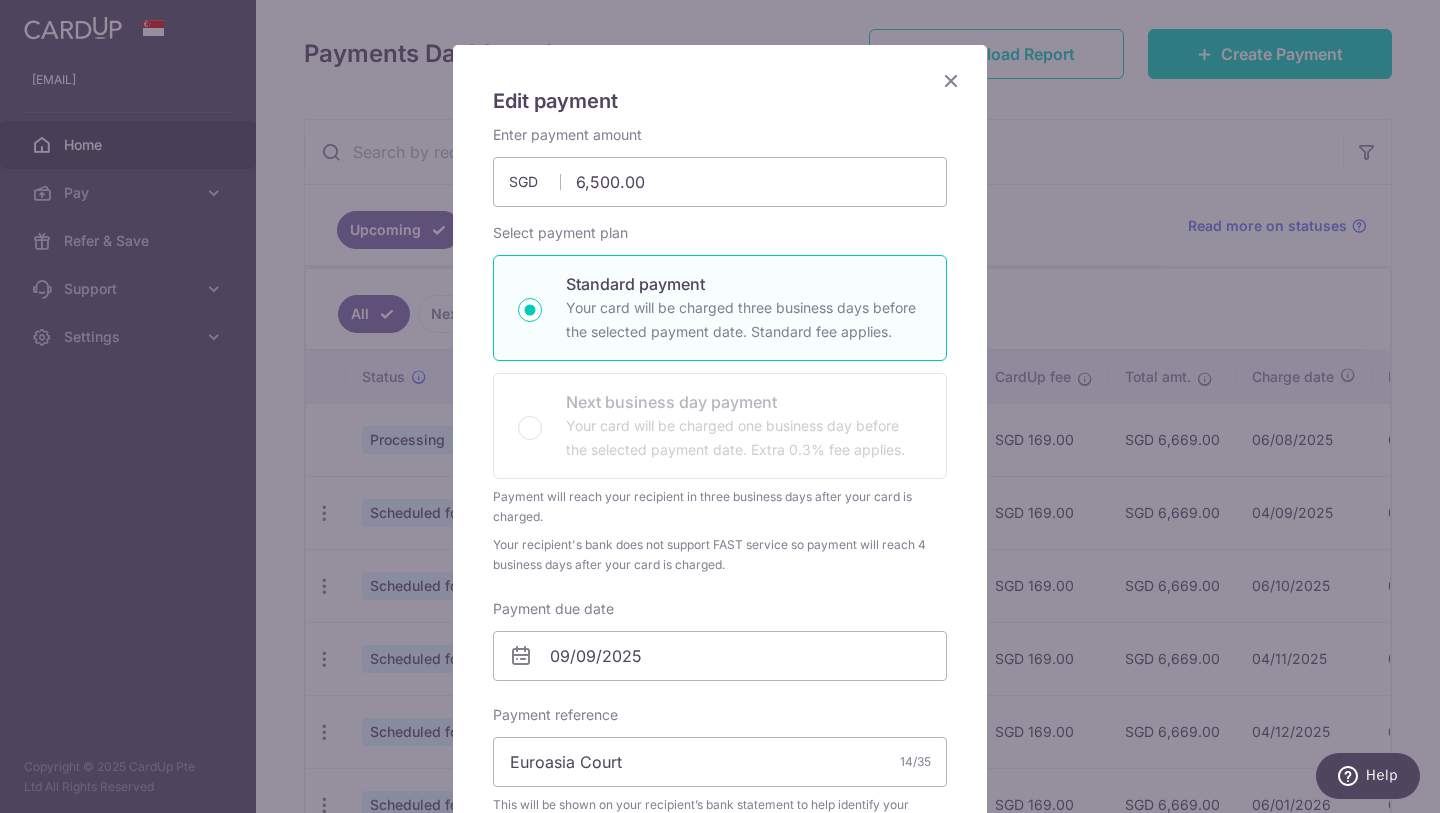 scroll, scrollTop: 214, scrollLeft: 0, axis: vertical 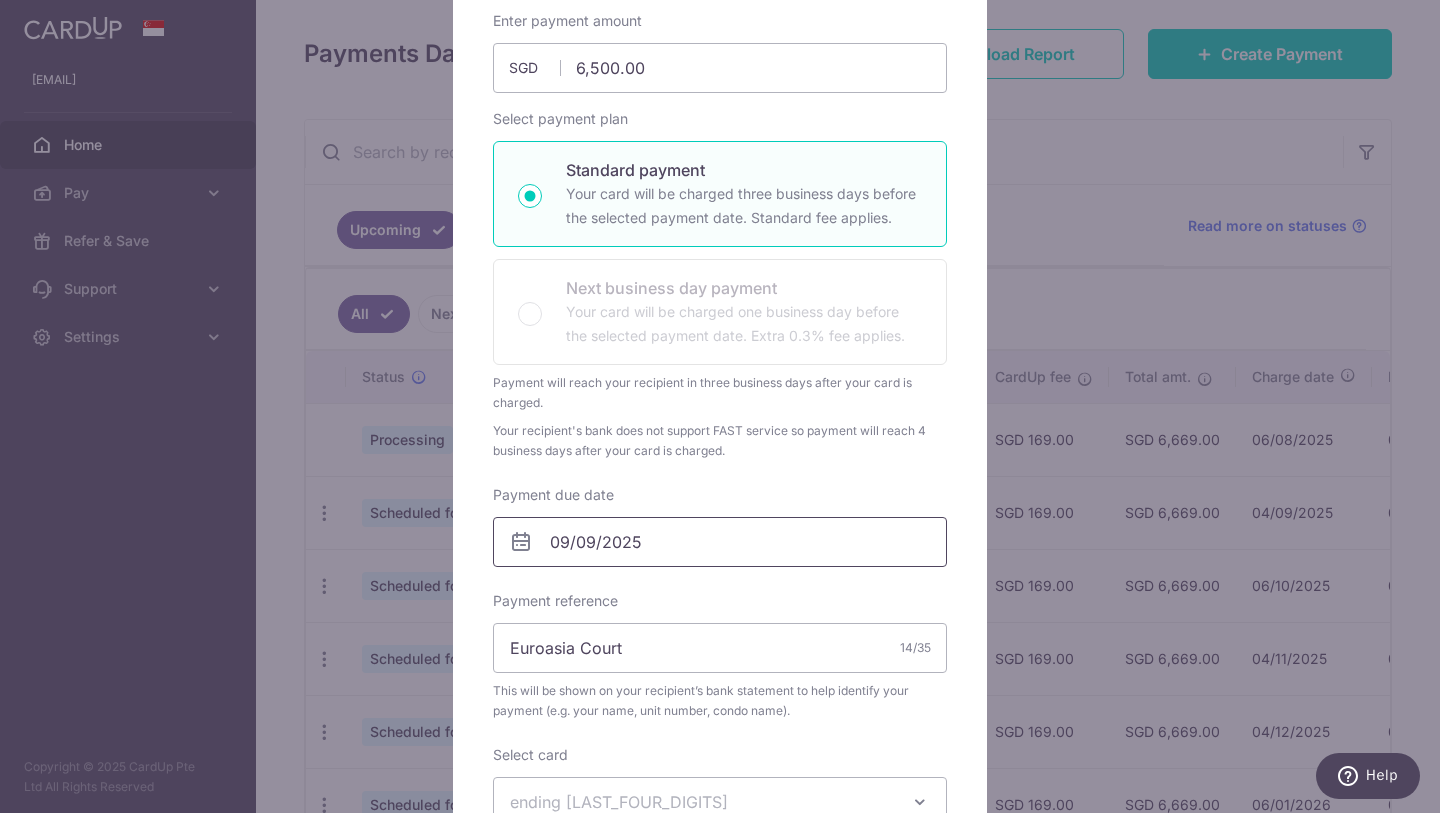 click on "09/09/2025" at bounding box center [720, 542] 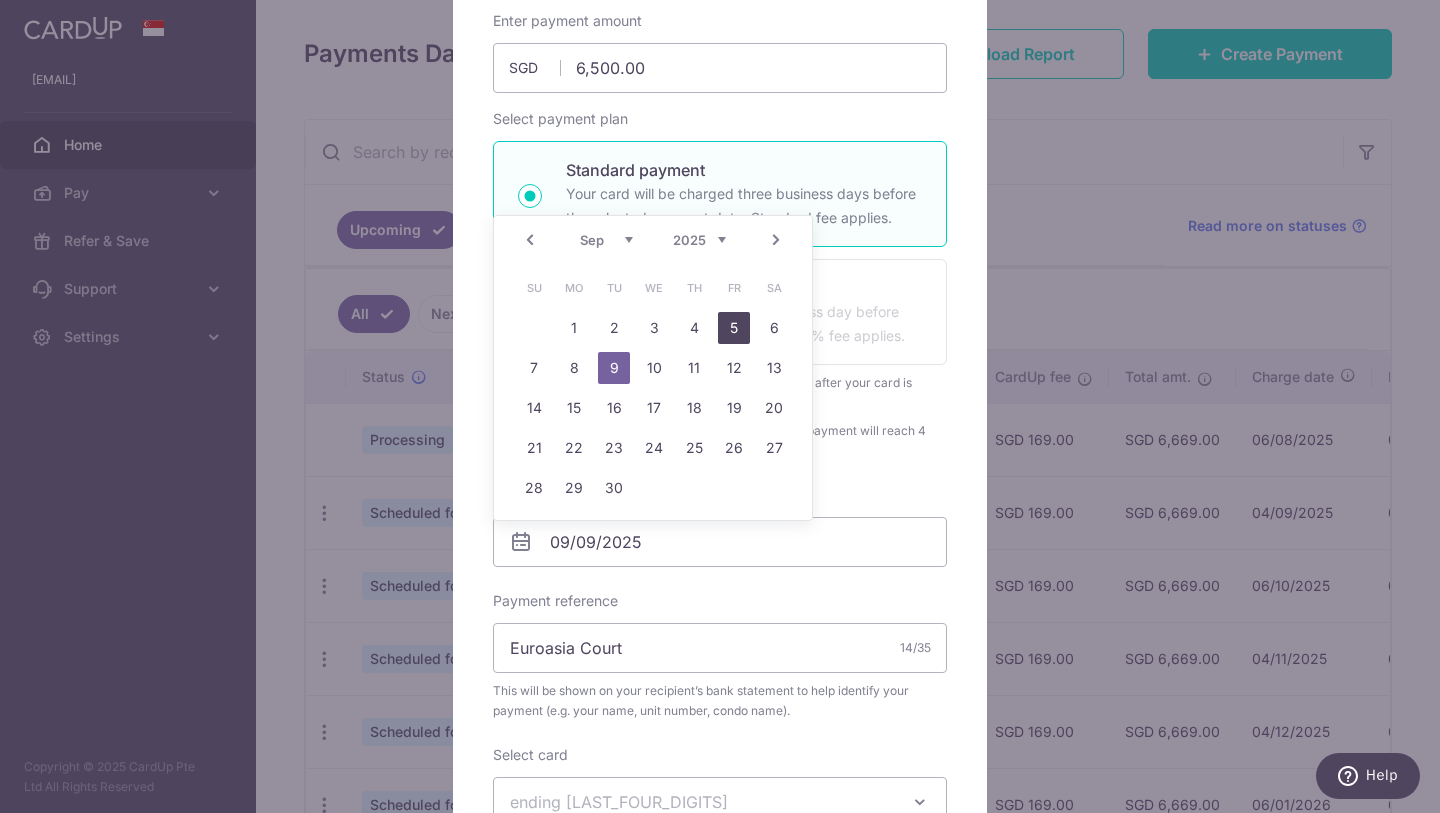 click on "5" at bounding box center [734, 328] 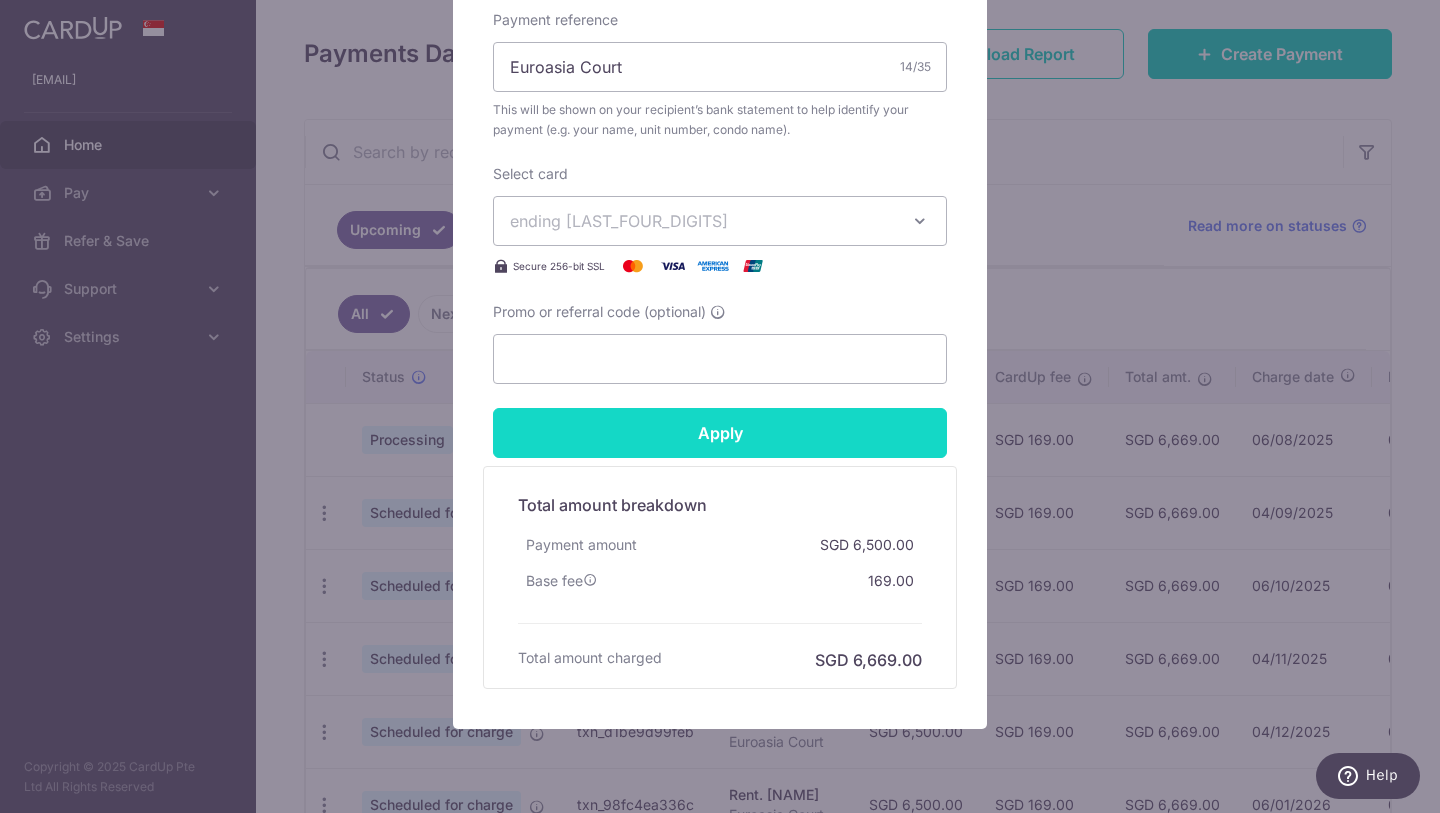 click on "Apply" at bounding box center (720, 433) 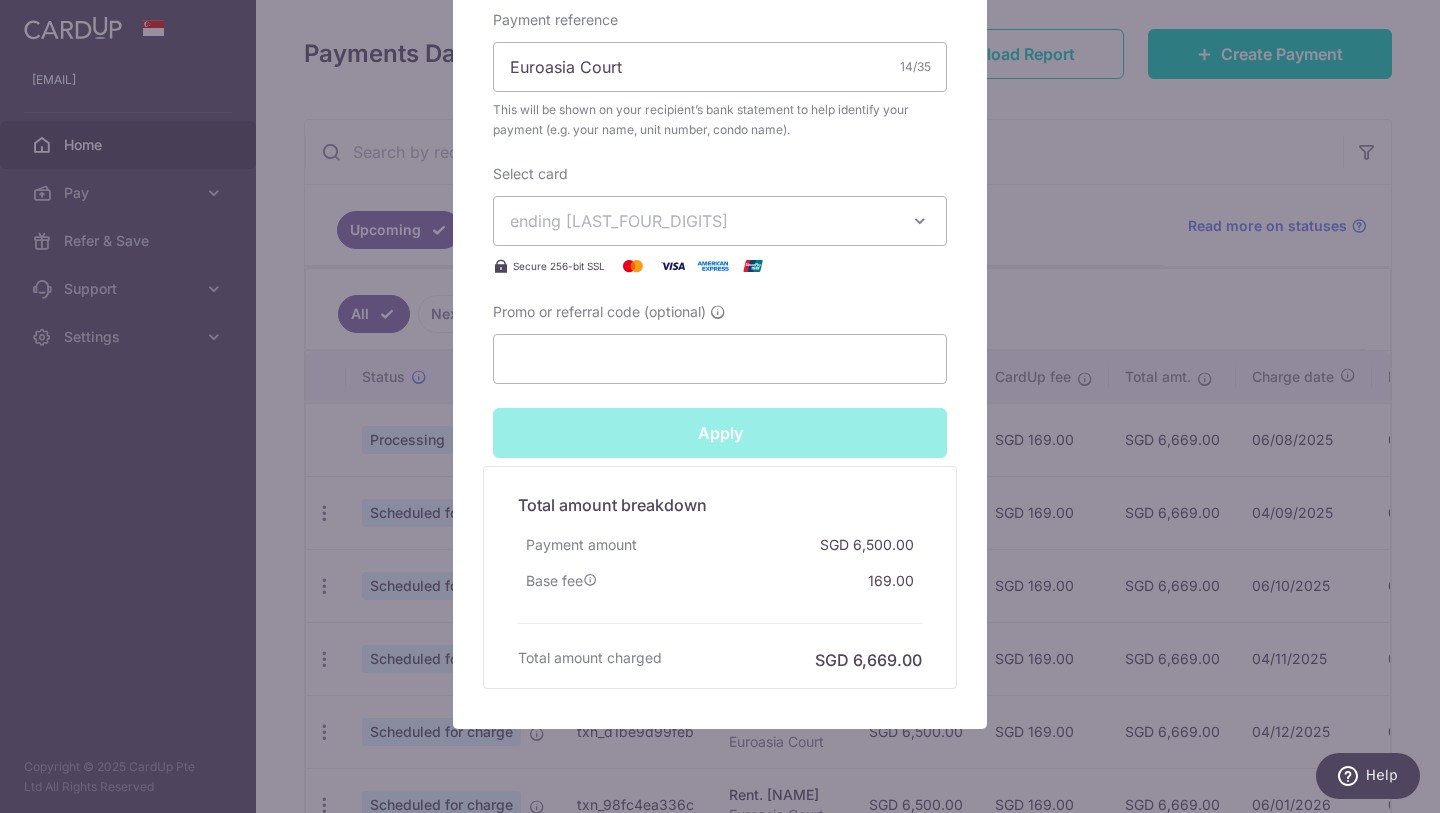type on "Successfully Applied" 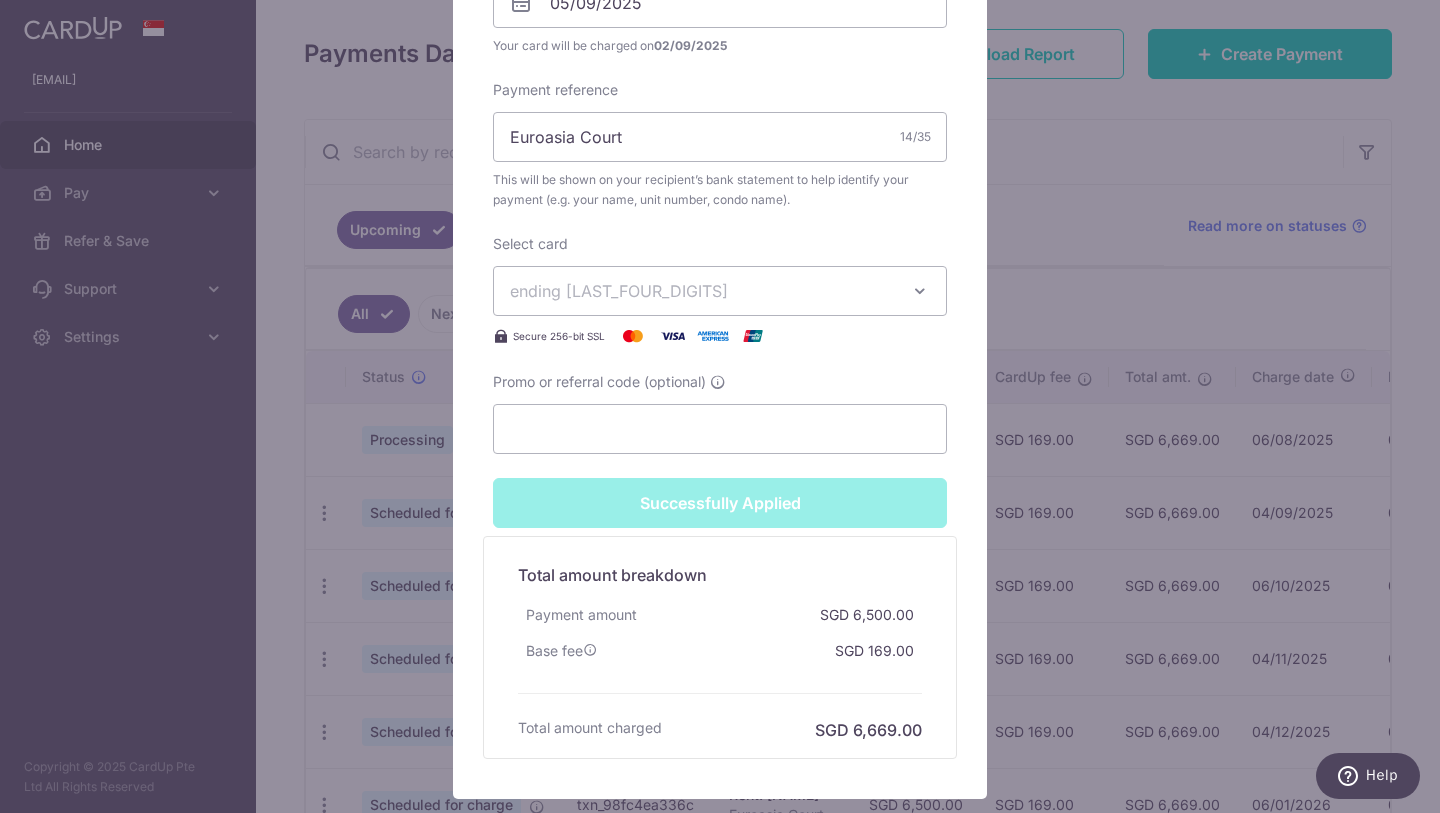 scroll, scrollTop: 893, scrollLeft: 0, axis: vertical 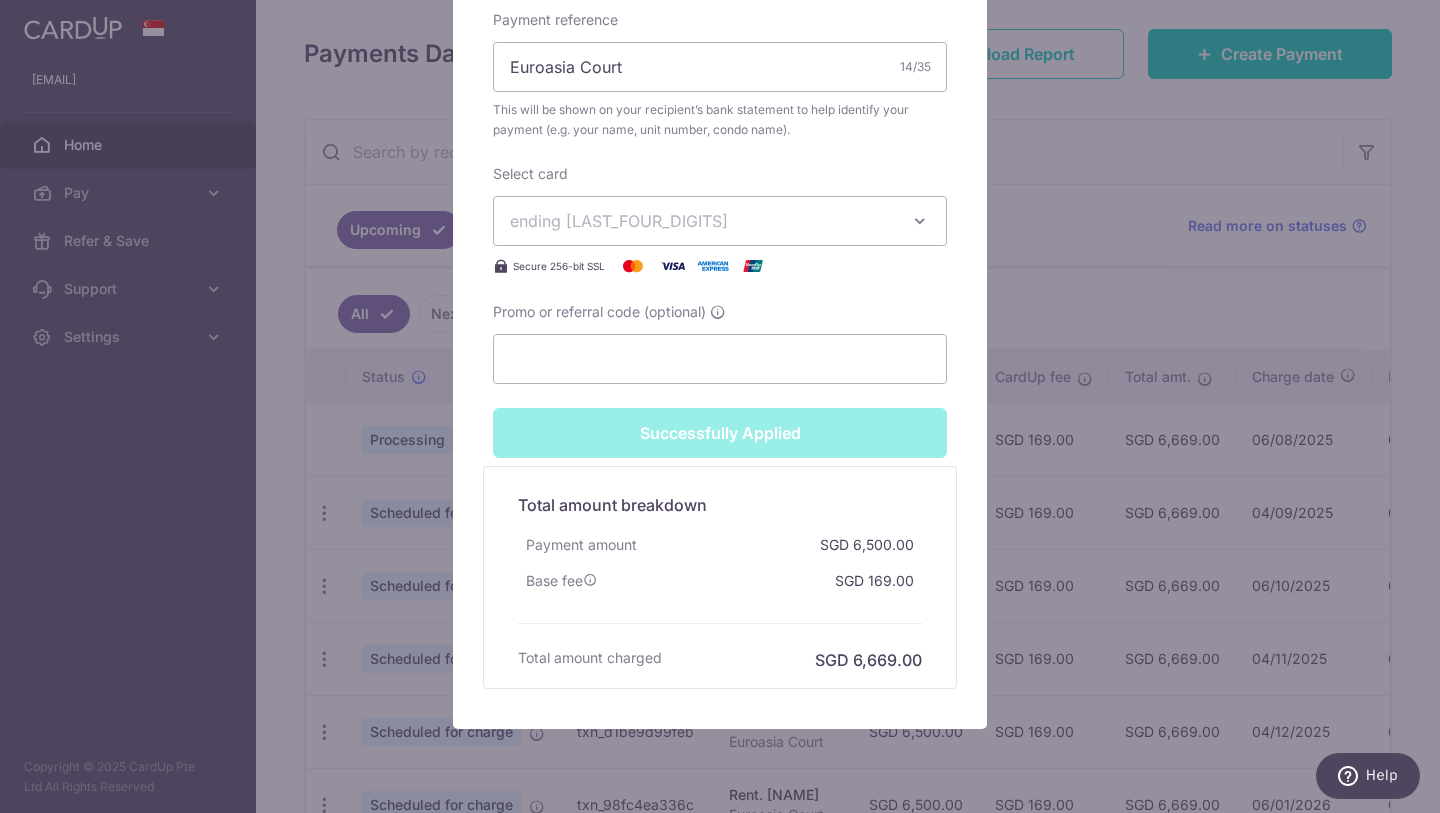 click on "Edit payment
By clicking apply,  you will make changes to all   payments to  Foo Keah Sien  scheduled from
.
By clicking below, you confirm you are editing this payment to  Foo Keah Sien  on
09/09/2025 .
Your payment is updated successfully" at bounding box center [720, 406] 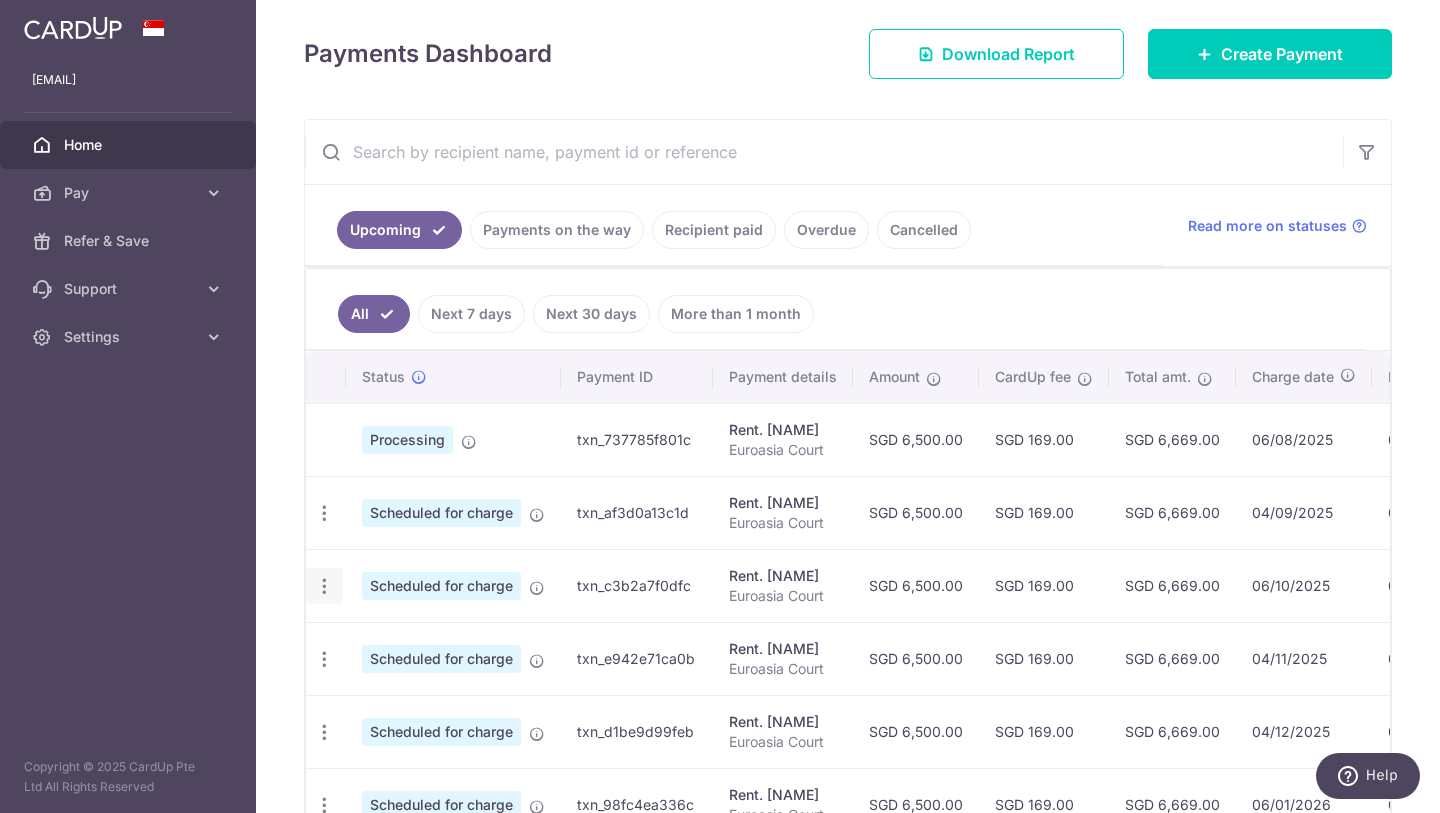 click at bounding box center [324, 513] 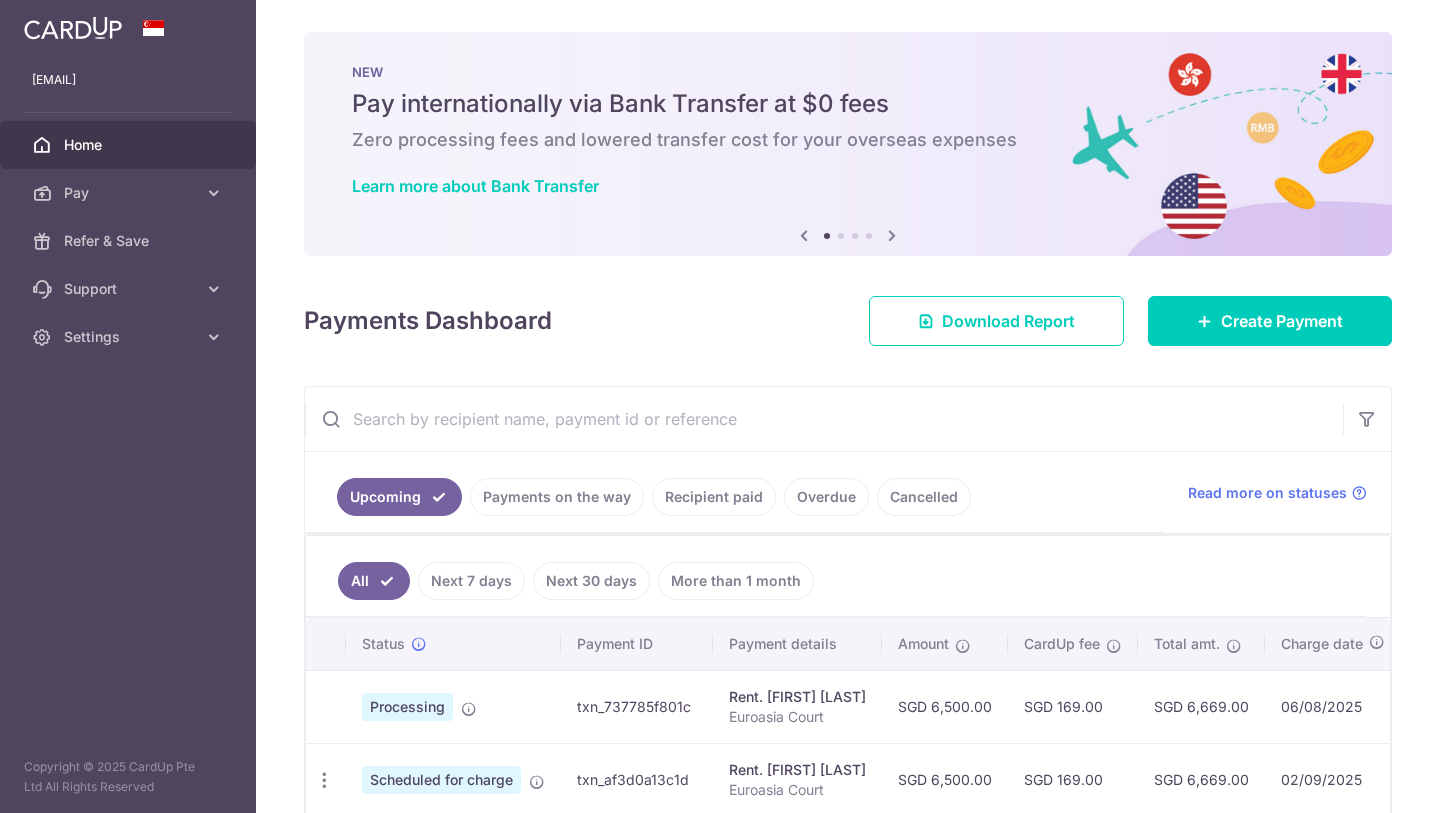 scroll, scrollTop: 0, scrollLeft: 0, axis: both 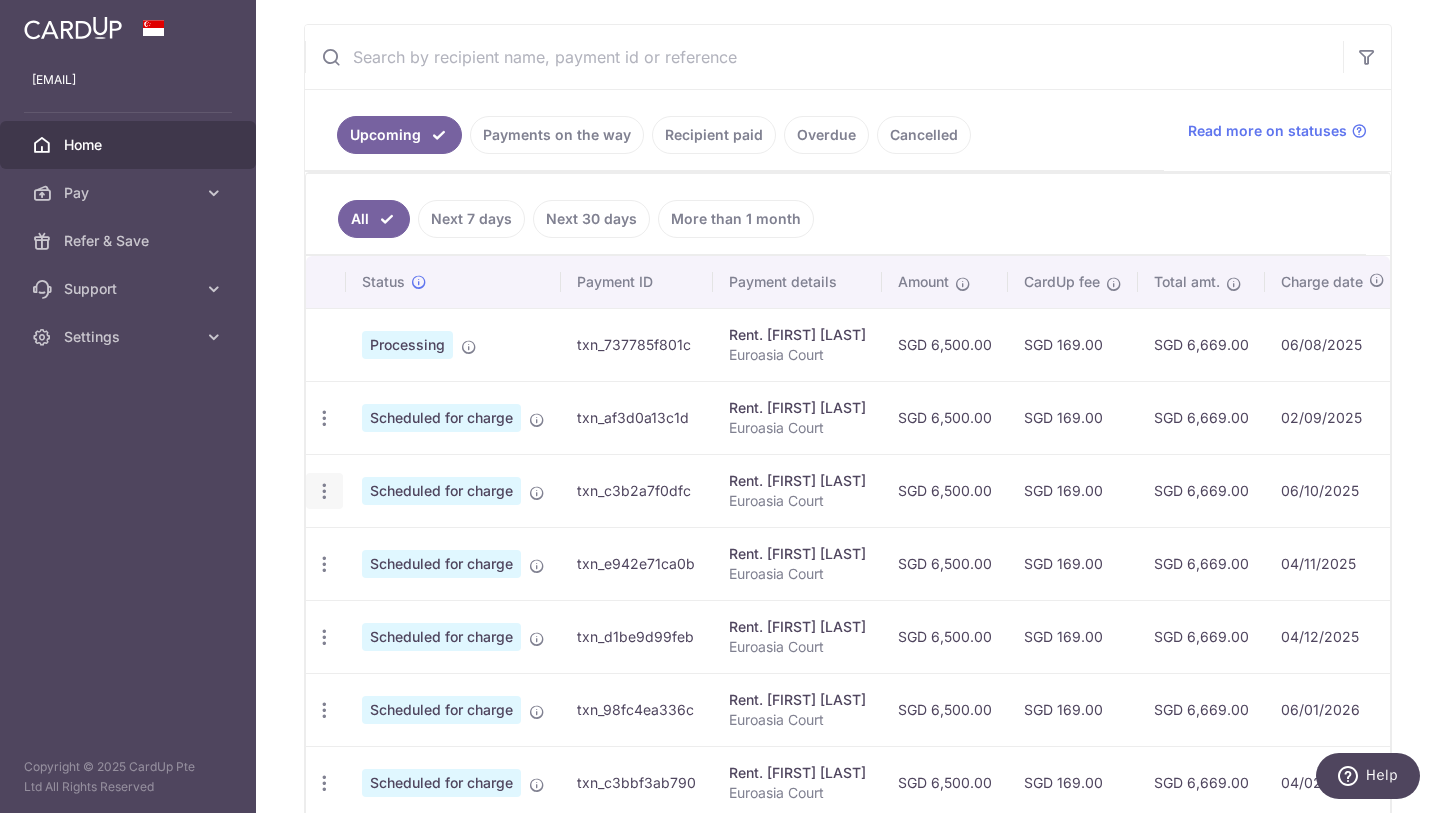 click at bounding box center (324, 418) 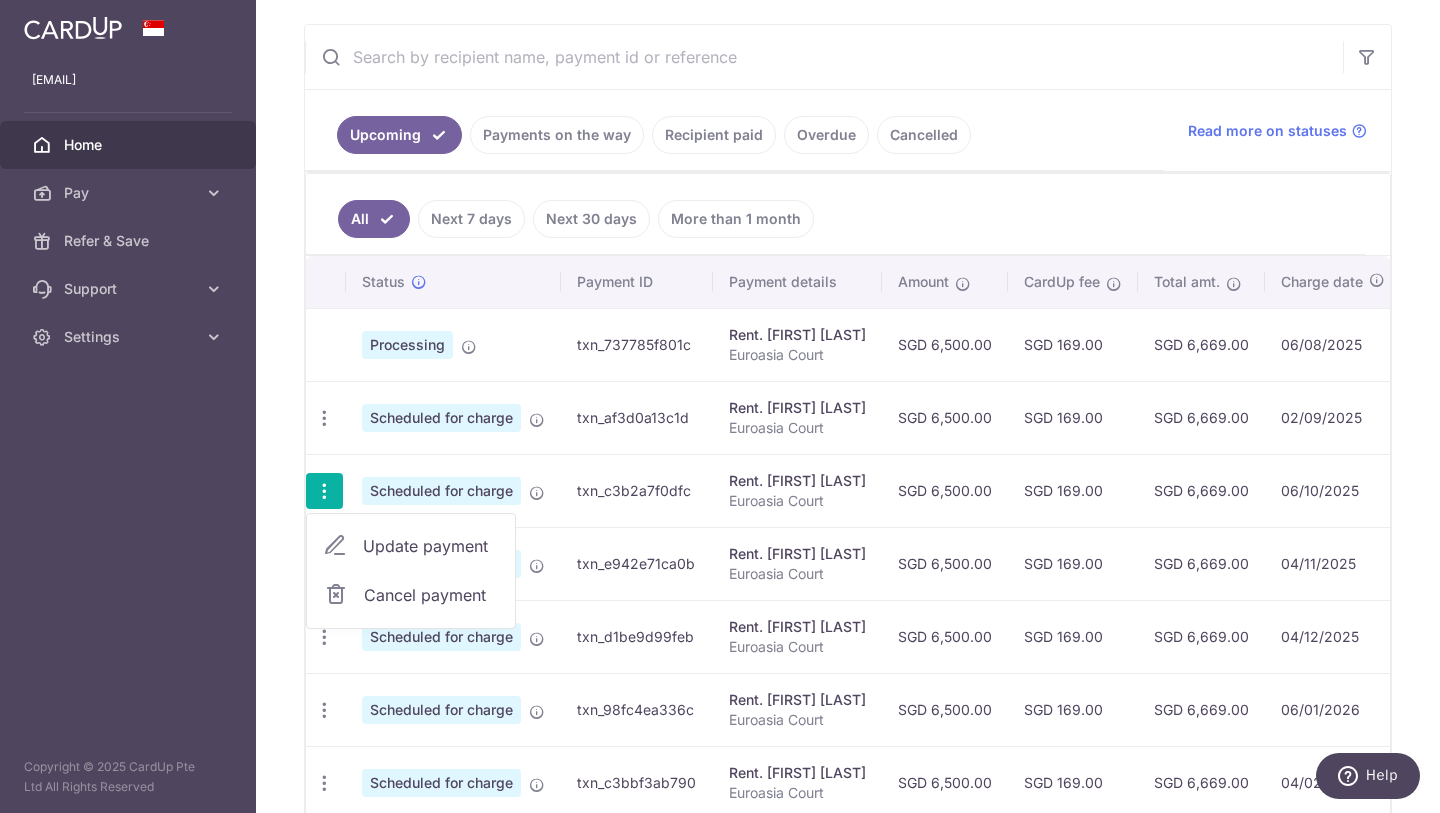 click on "Update payment" at bounding box center (411, 546) 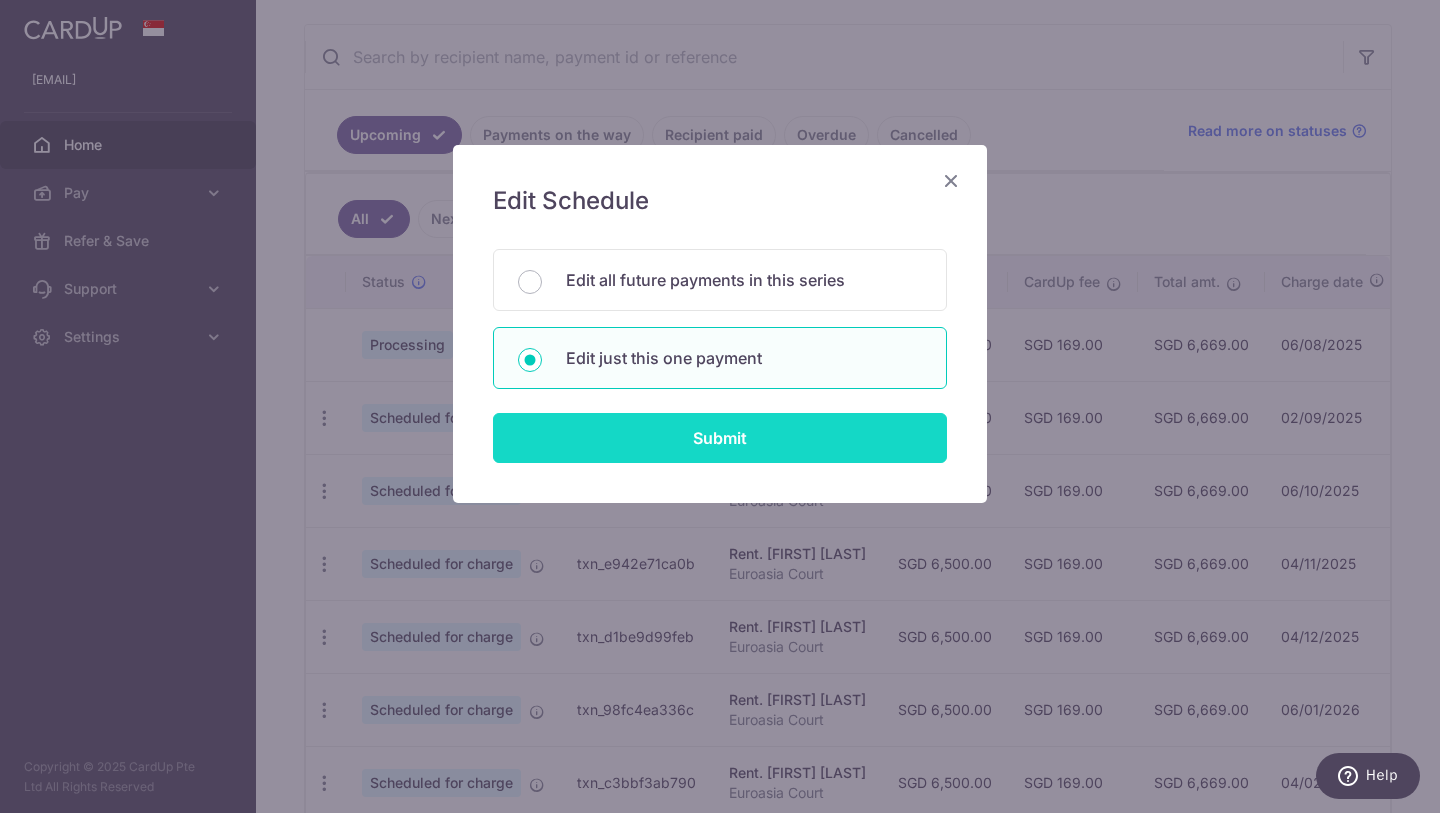 click on "Submit" at bounding box center (720, 438) 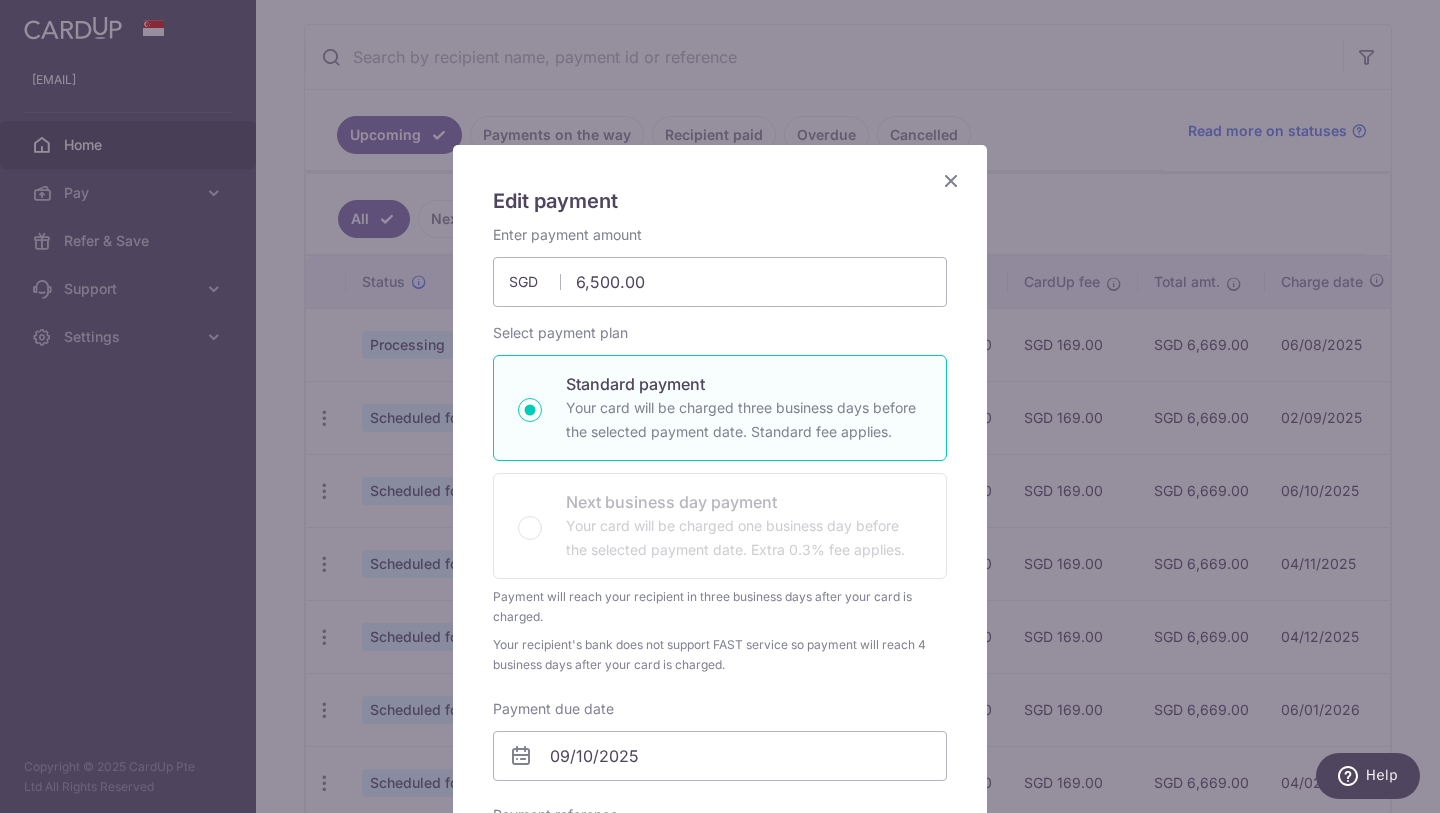 scroll, scrollTop: 505, scrollLeft: 0, axis: vertical 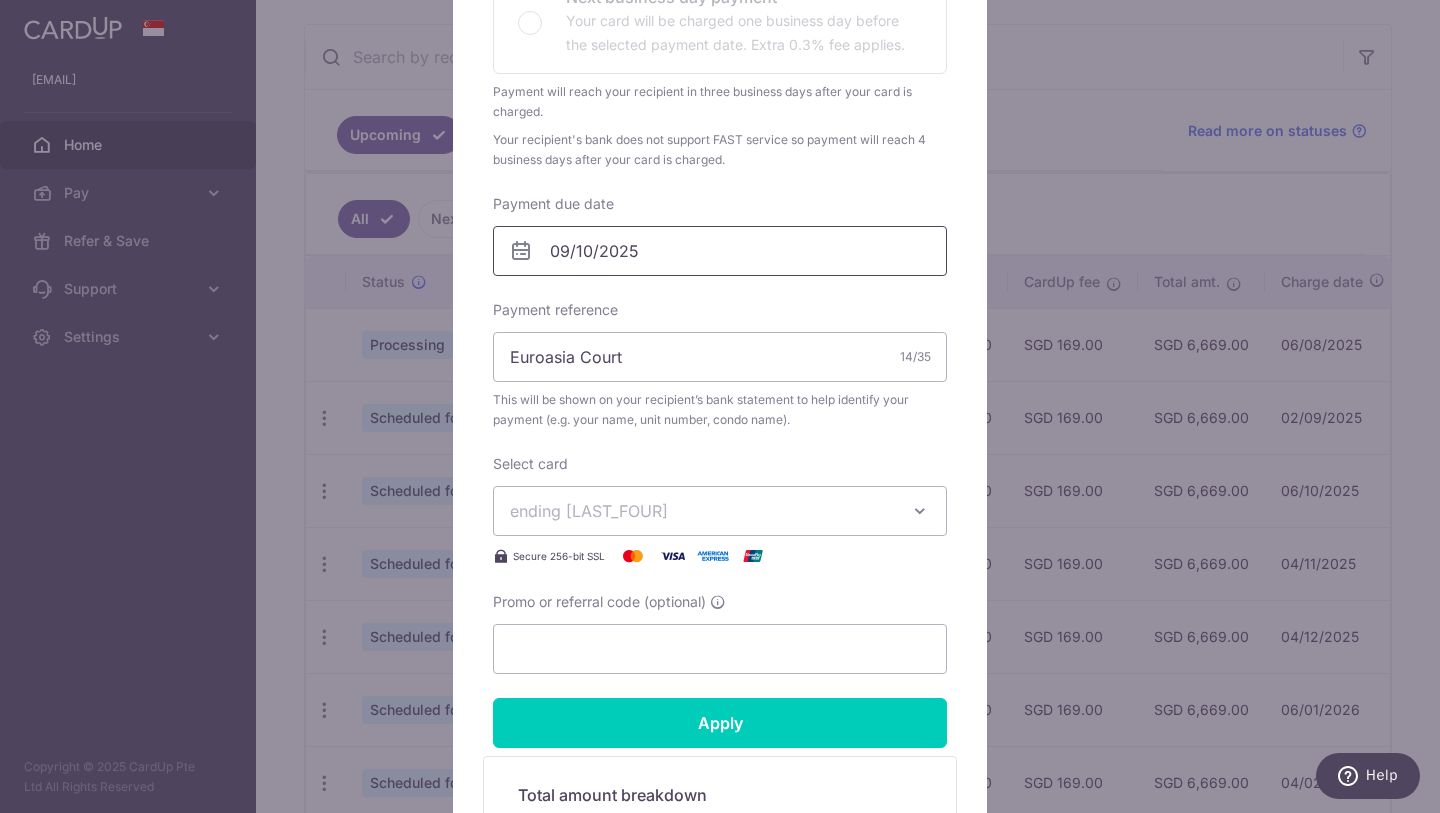 click on "09/10/2025" at bounding box center [720, 251] 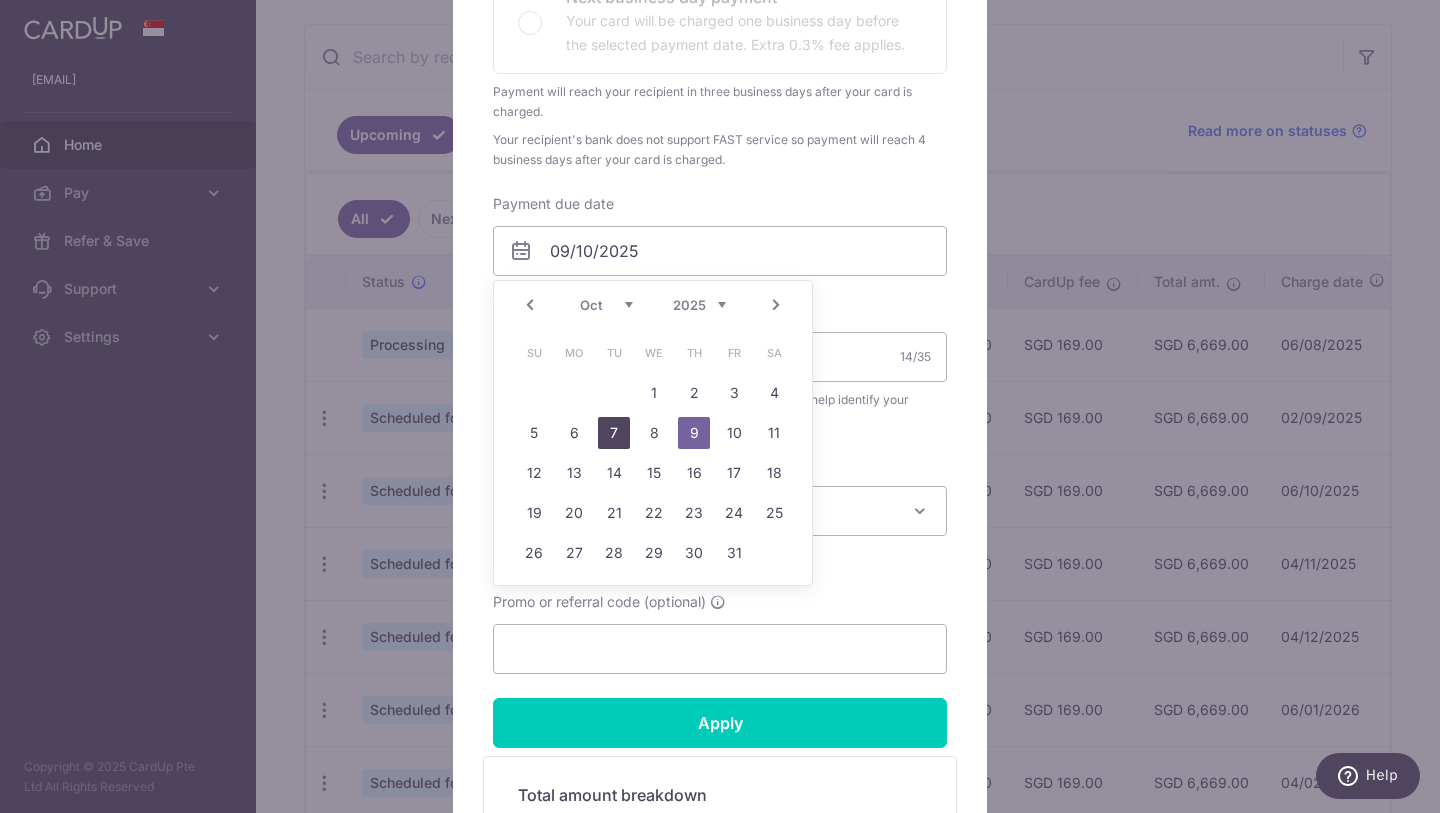click on "7" at bounding box center (614, 433) 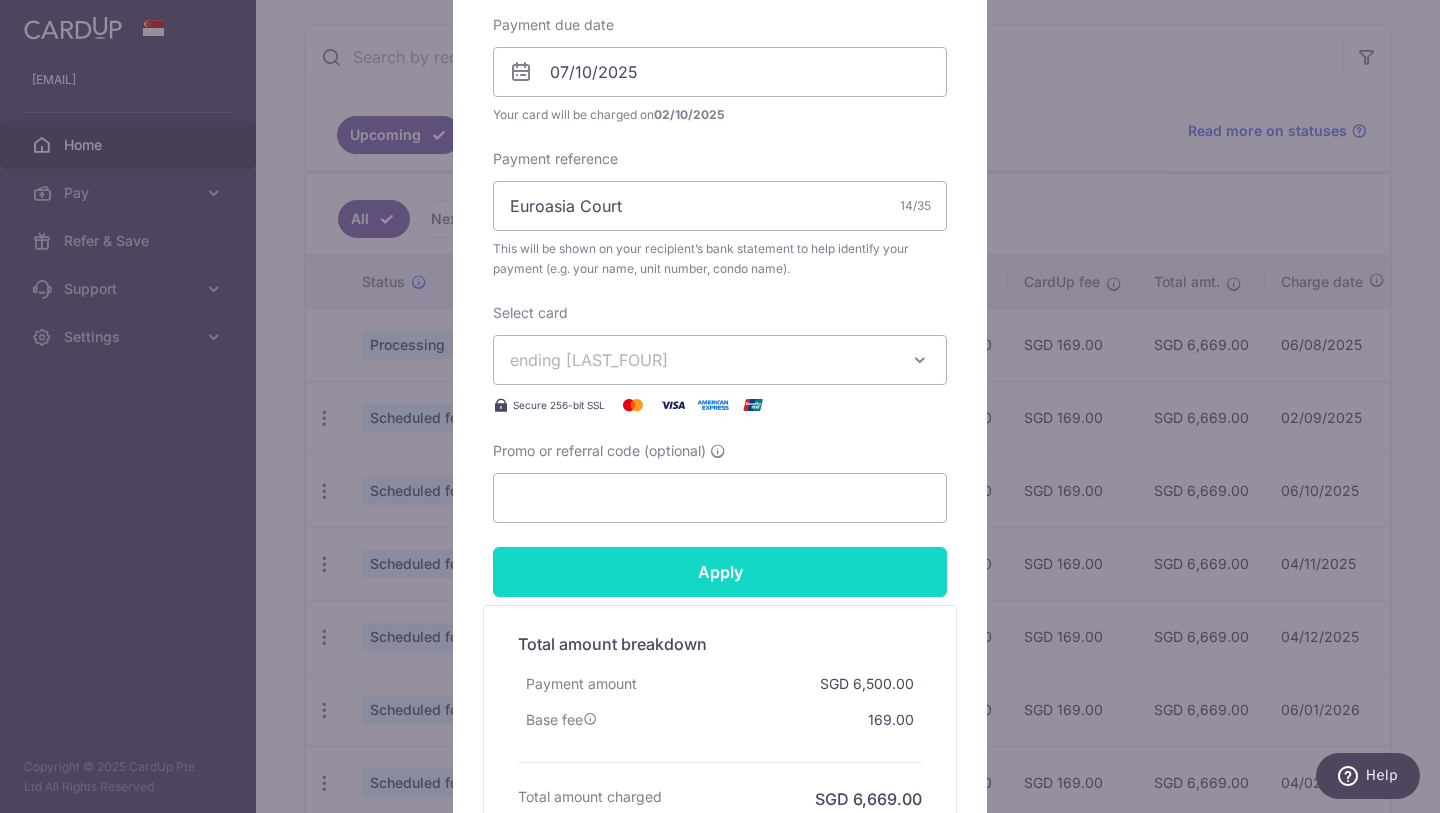 click on "Apply" at bounding box center [720, 572] 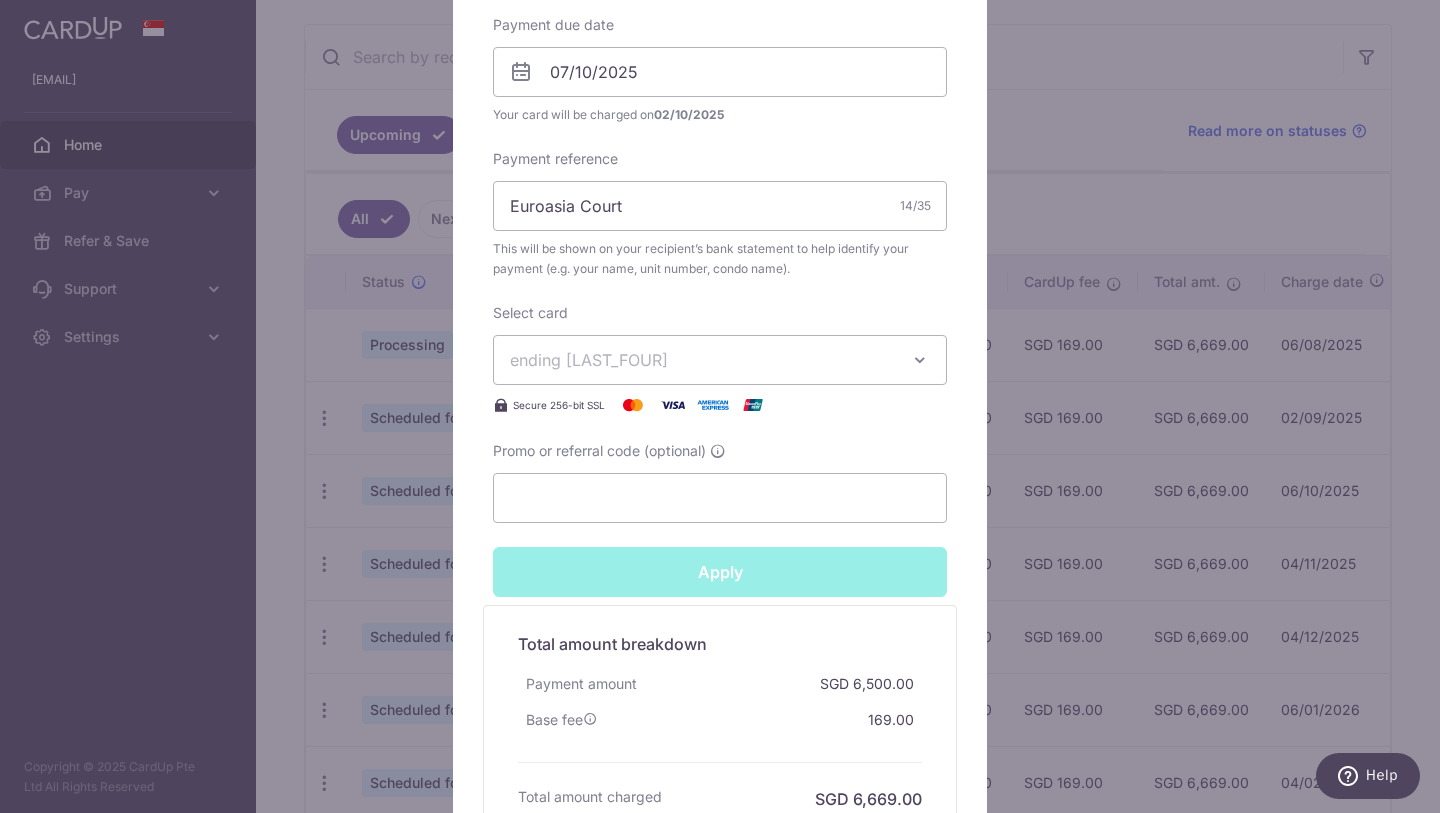 type on "Successfully Applied" 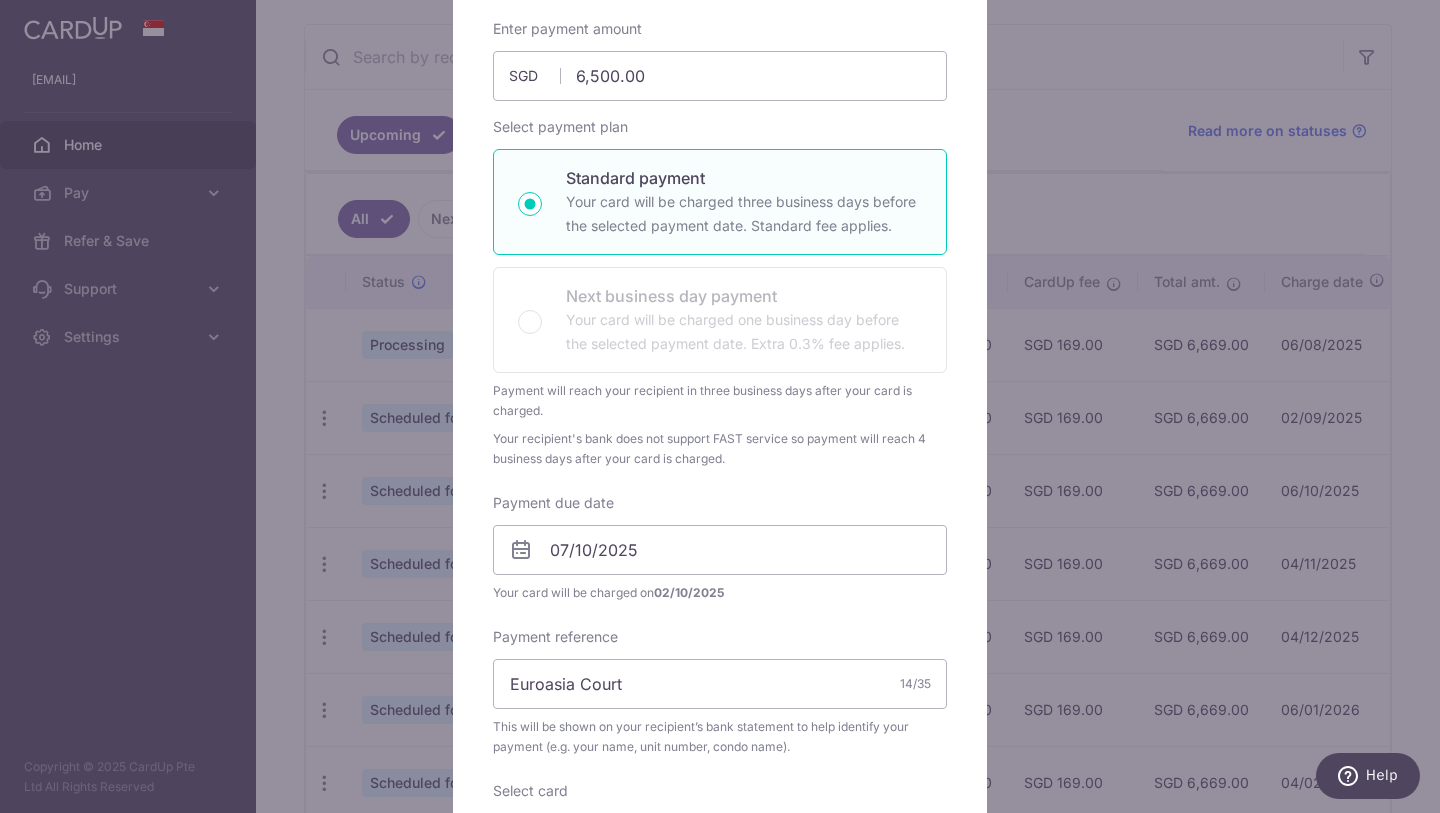 scroll, scrollTop: 0, scrollLeft: 0, axis: both 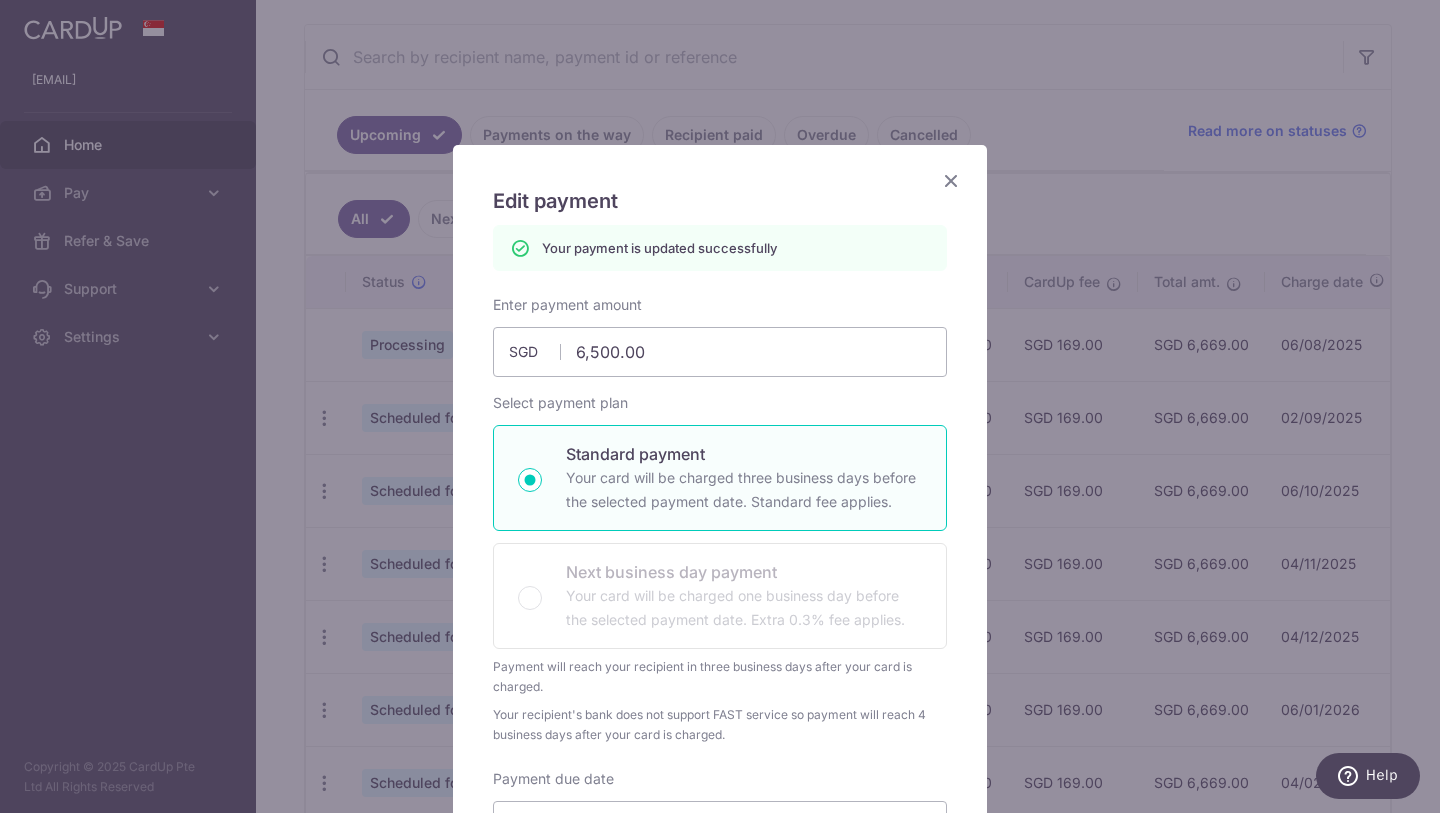 click at bounding box center (951, 180) 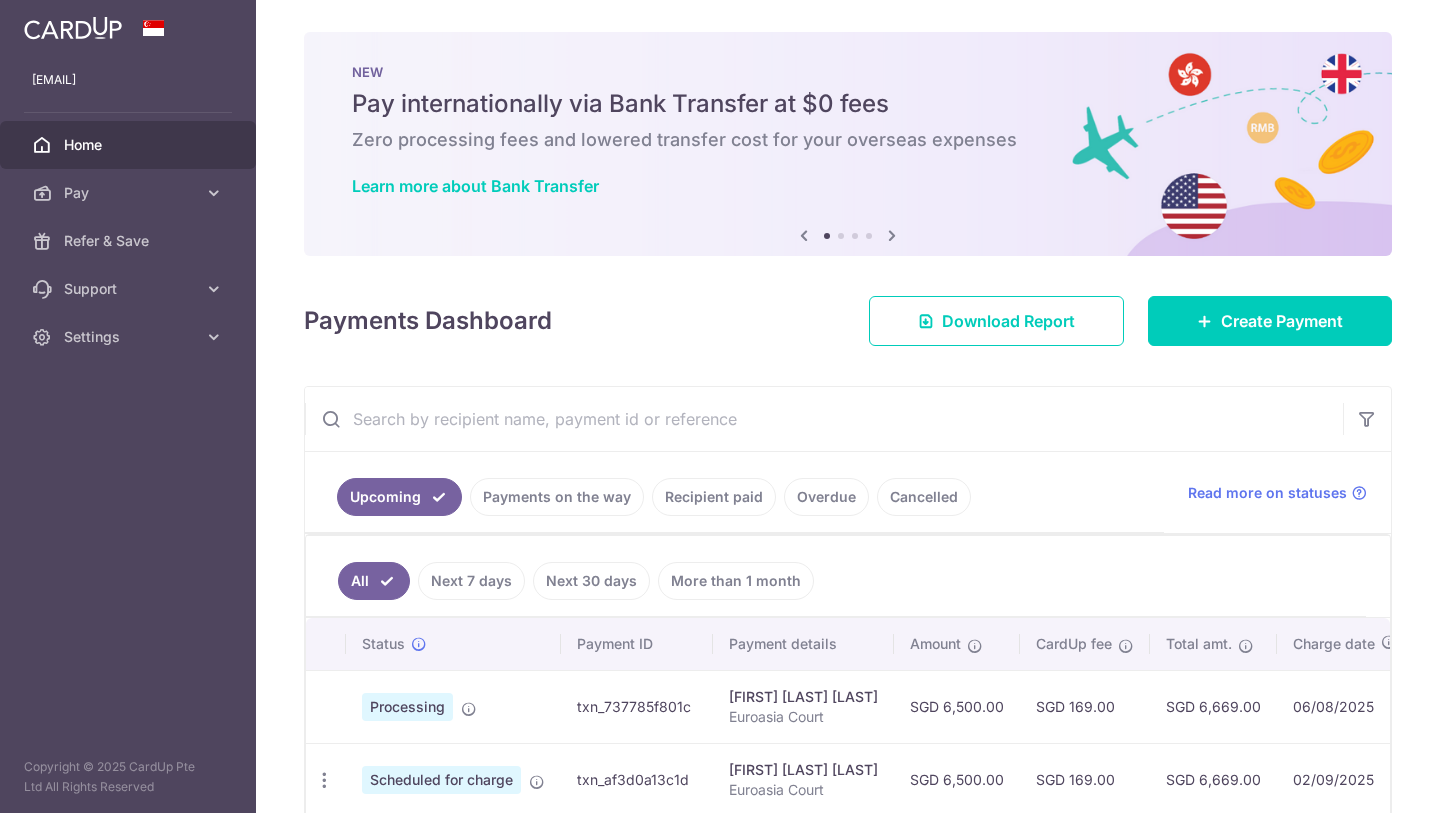 scroll, scrollTop: 0, scrollLeft: 0, axis: both 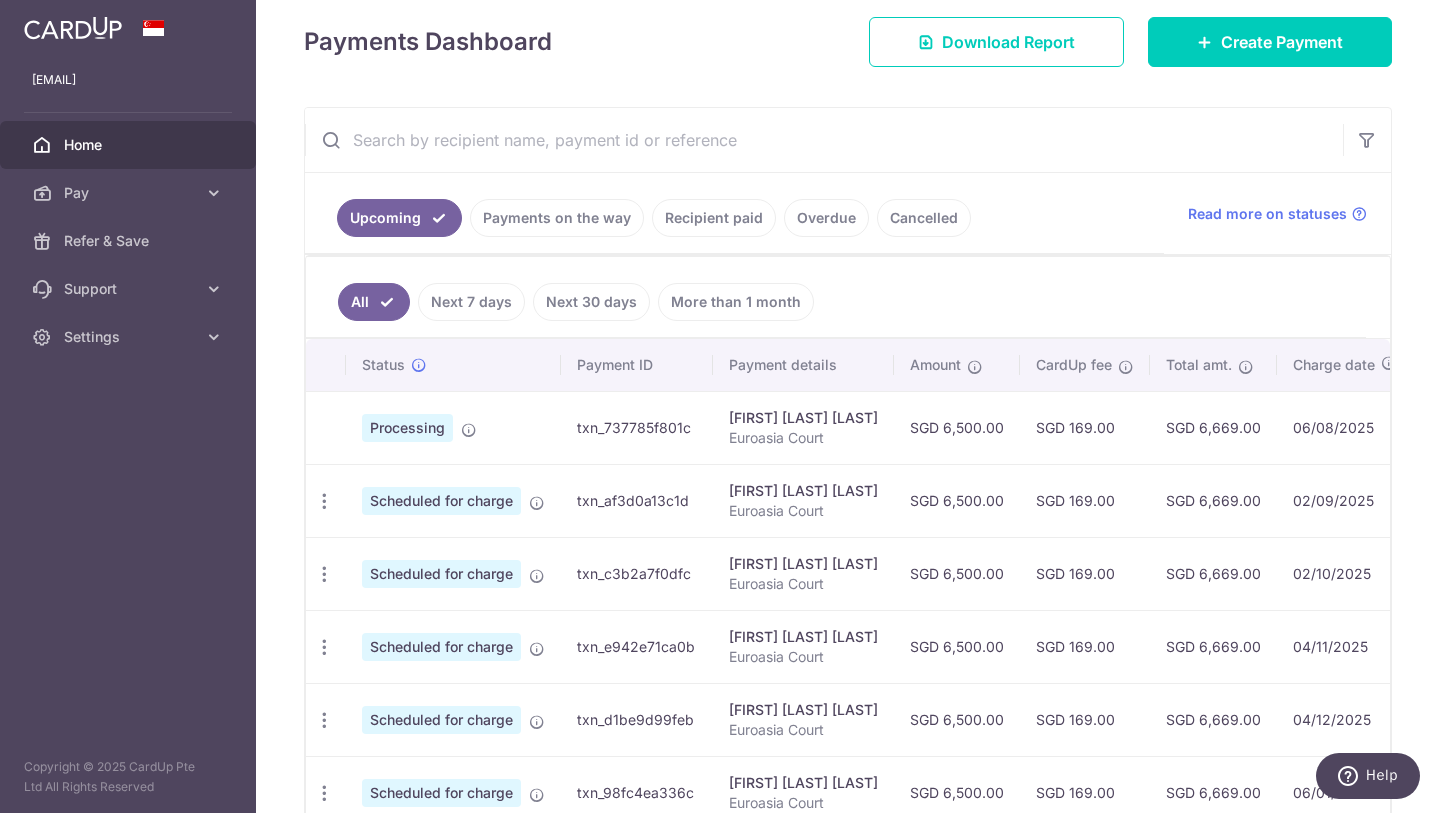 click on "Payments on the way" at bounding box center (557, 218) 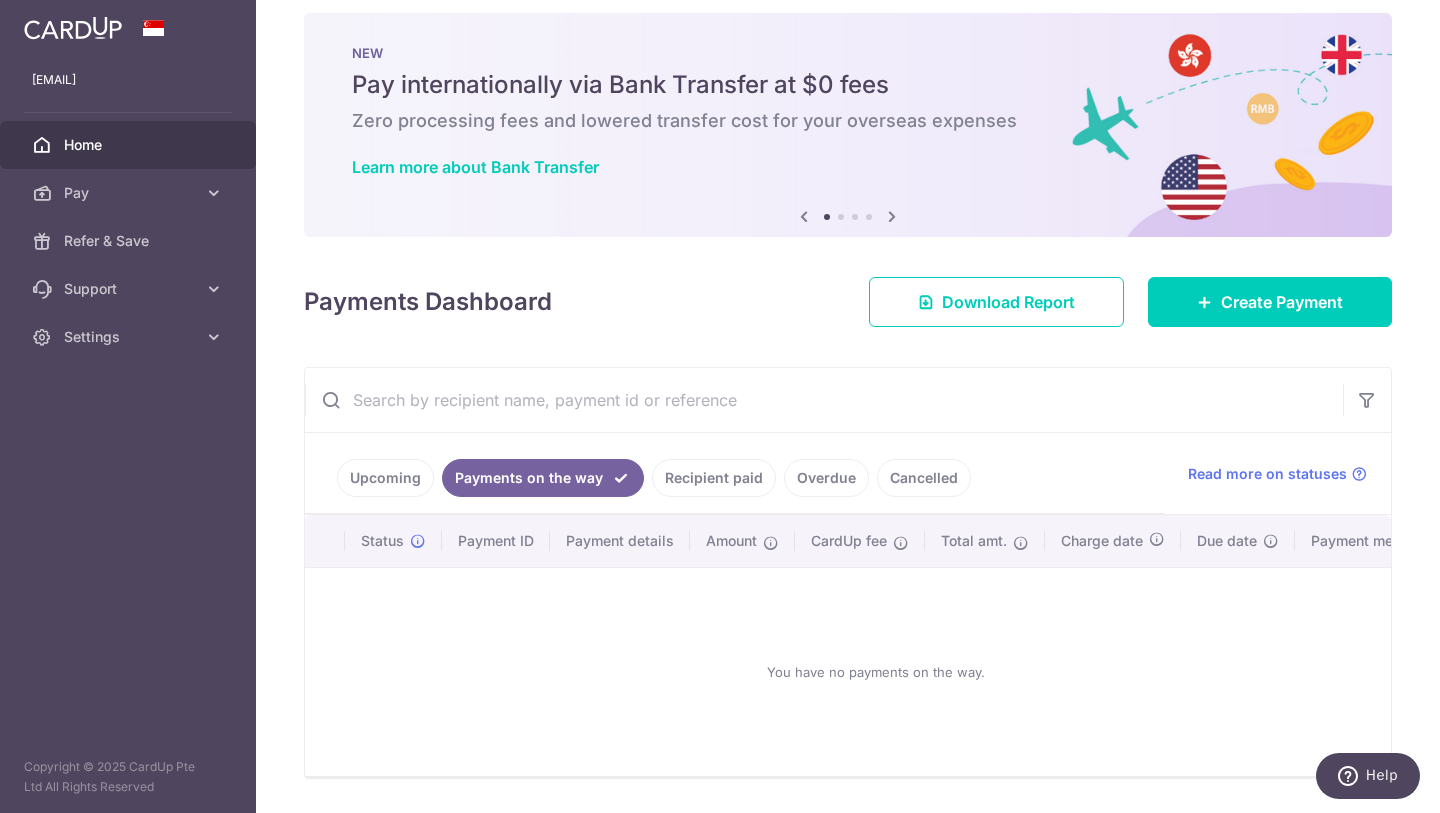 scroll, scrollTop: 79, scrollLeft: 0, axis: vertical 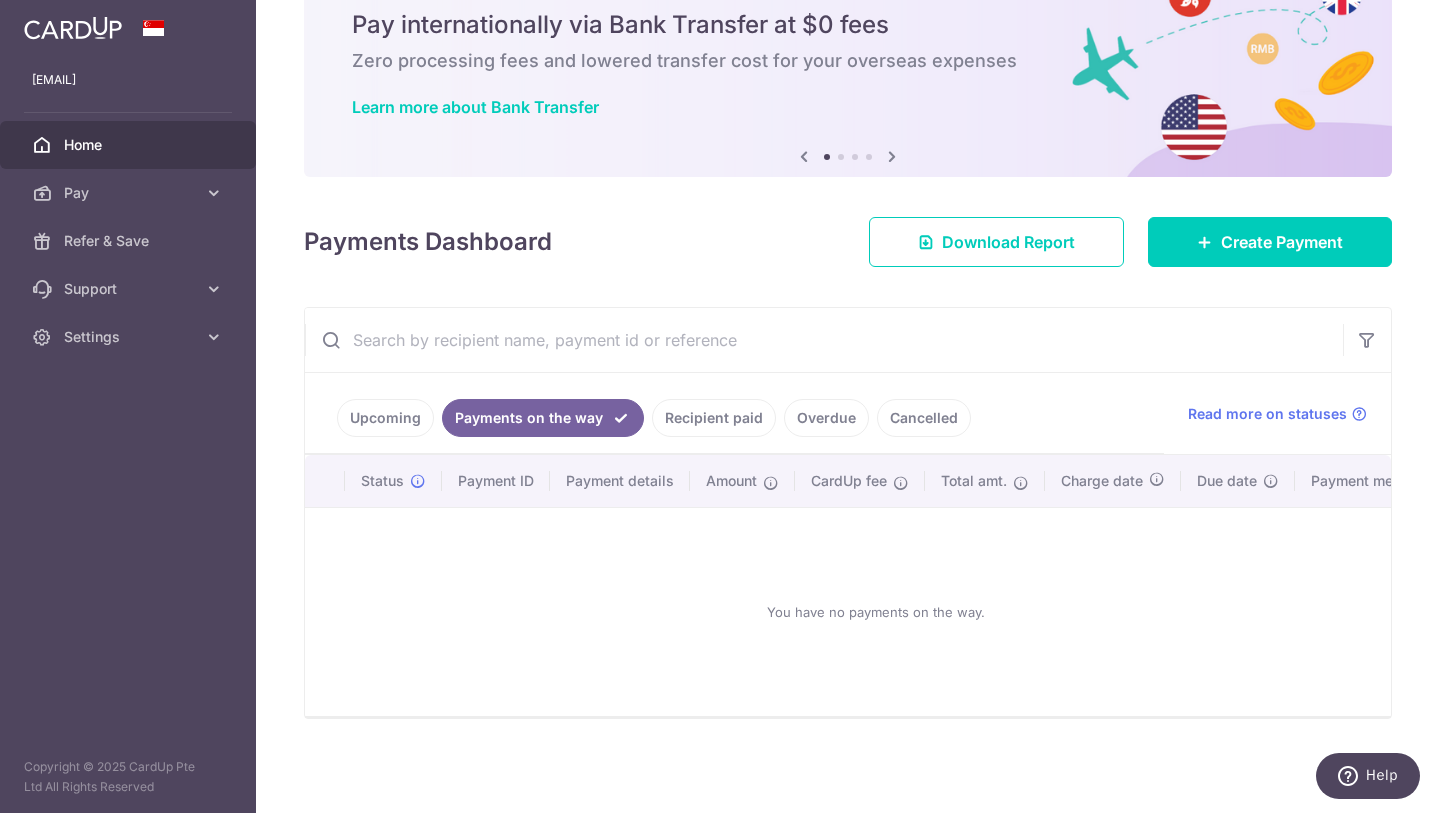 click on "Upcoming" at bounding box center (385, 418) 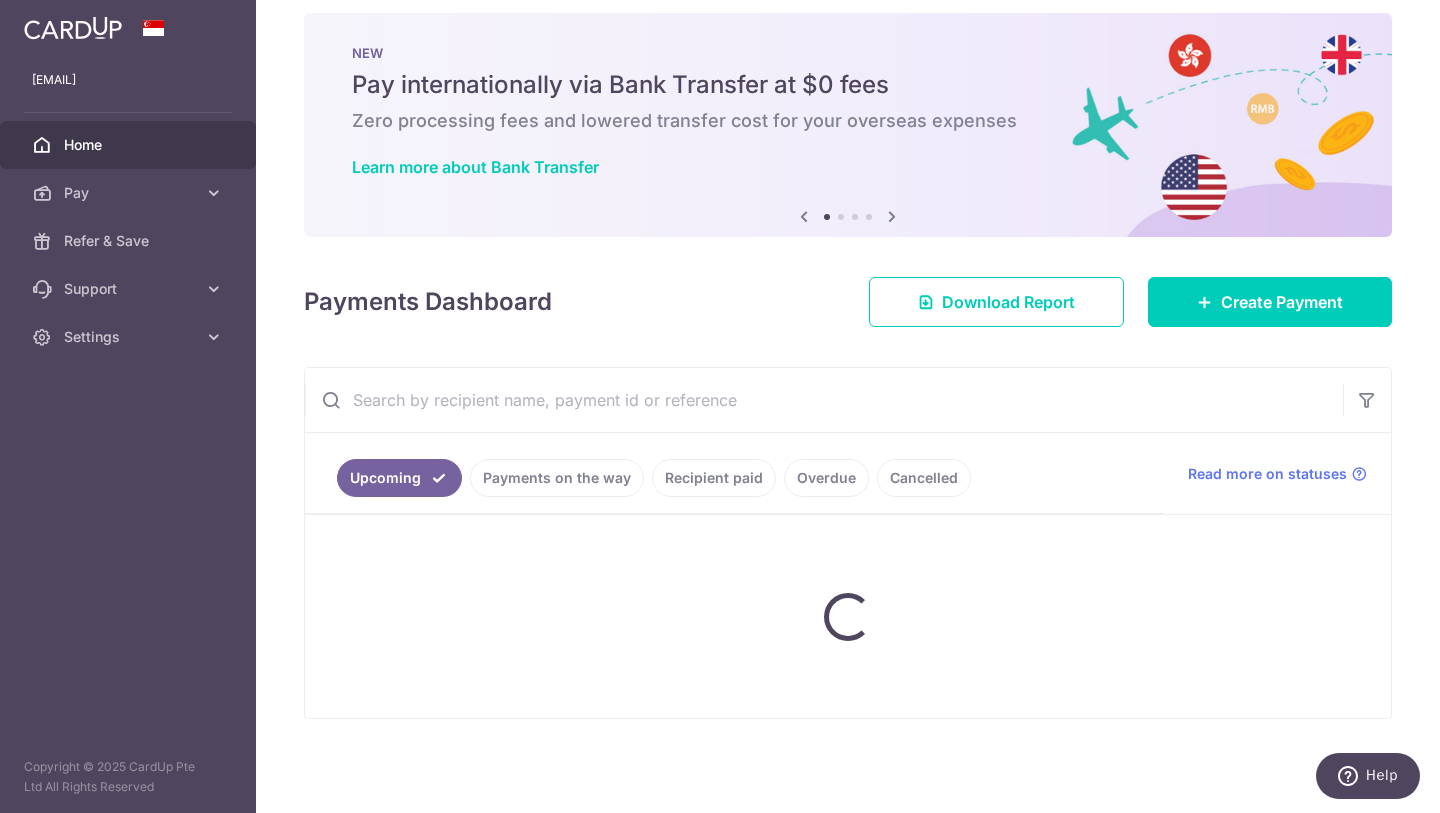 scroll, scrollTop: 279, scrollLeft: 0, axis: vertical 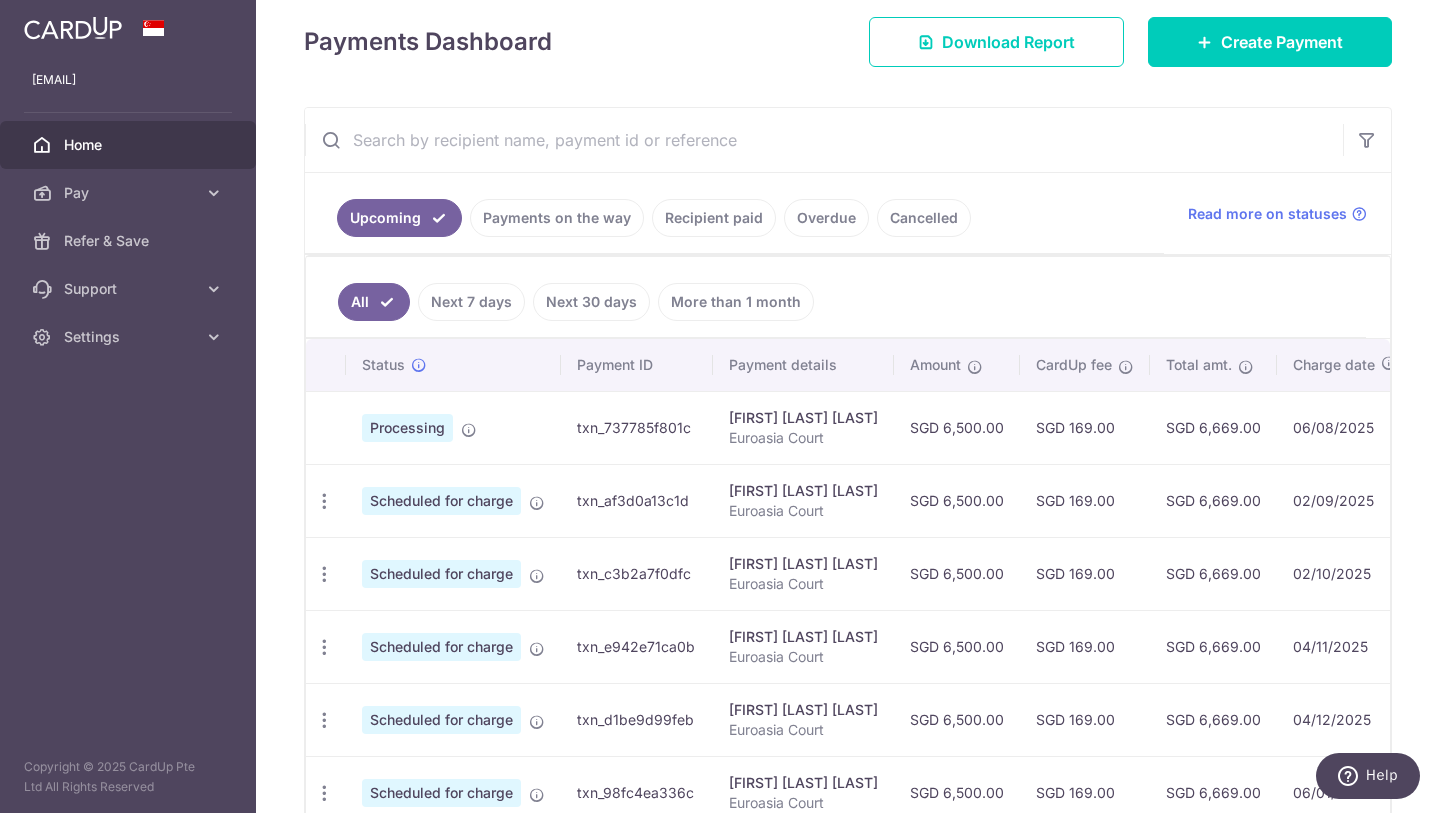 click on "Processing" at bounding box center (407, 428) 